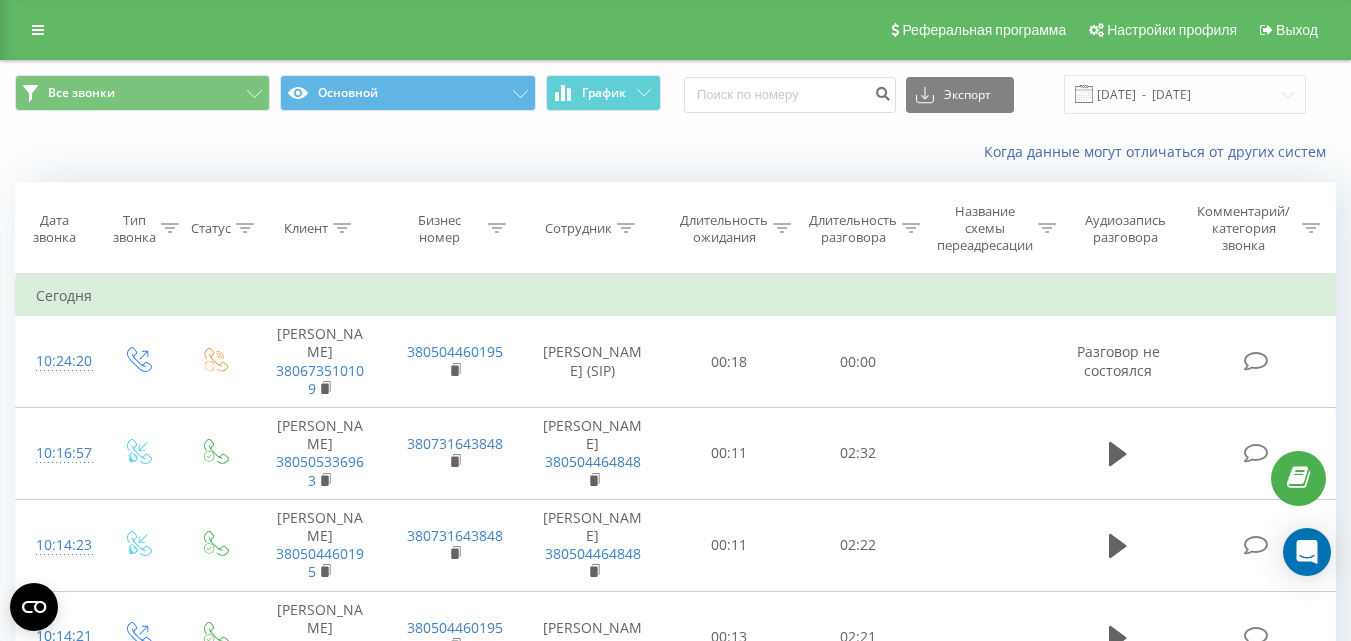 scroll, scrollTop: 25, scrollLeft: 0, axis: vertical 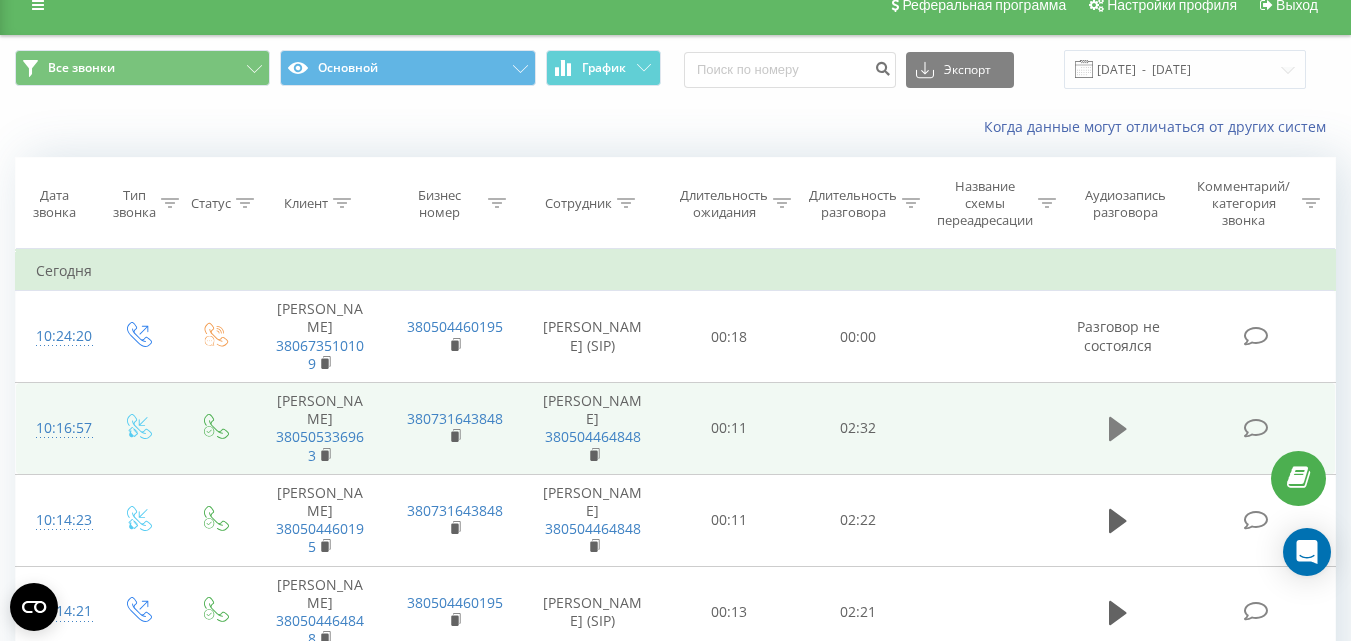 click 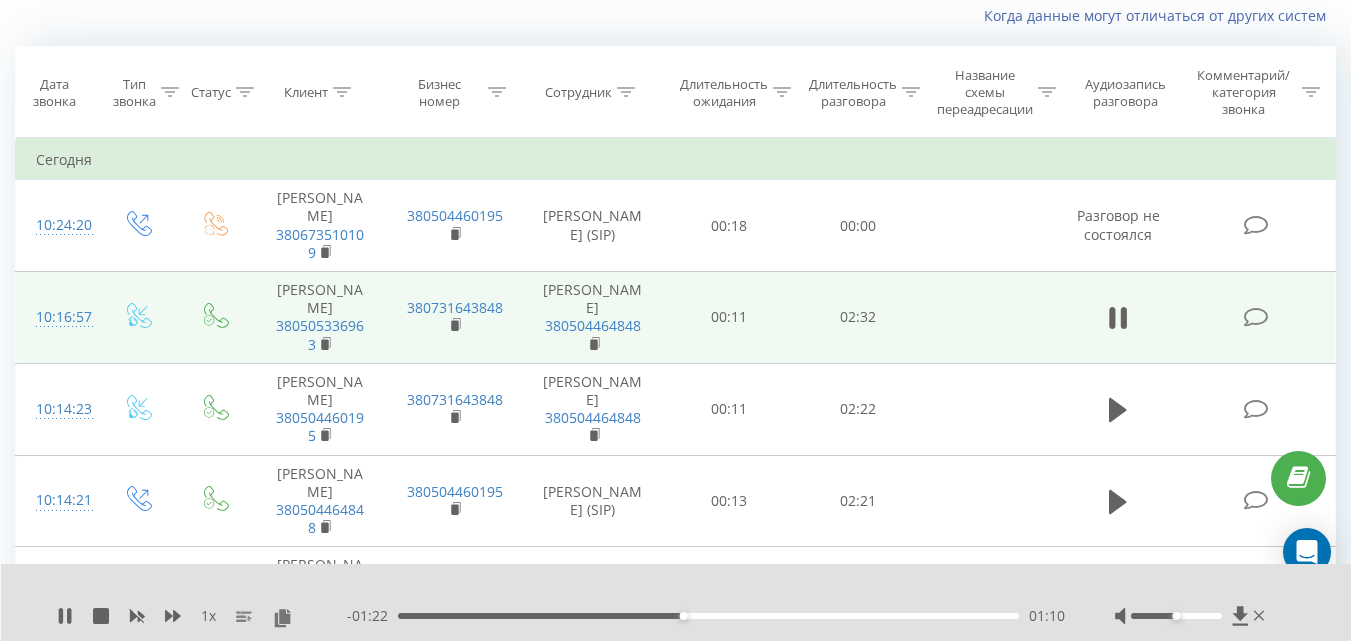 scroll, scrollTop: 125, scrollLeft: 0, axis: vertical 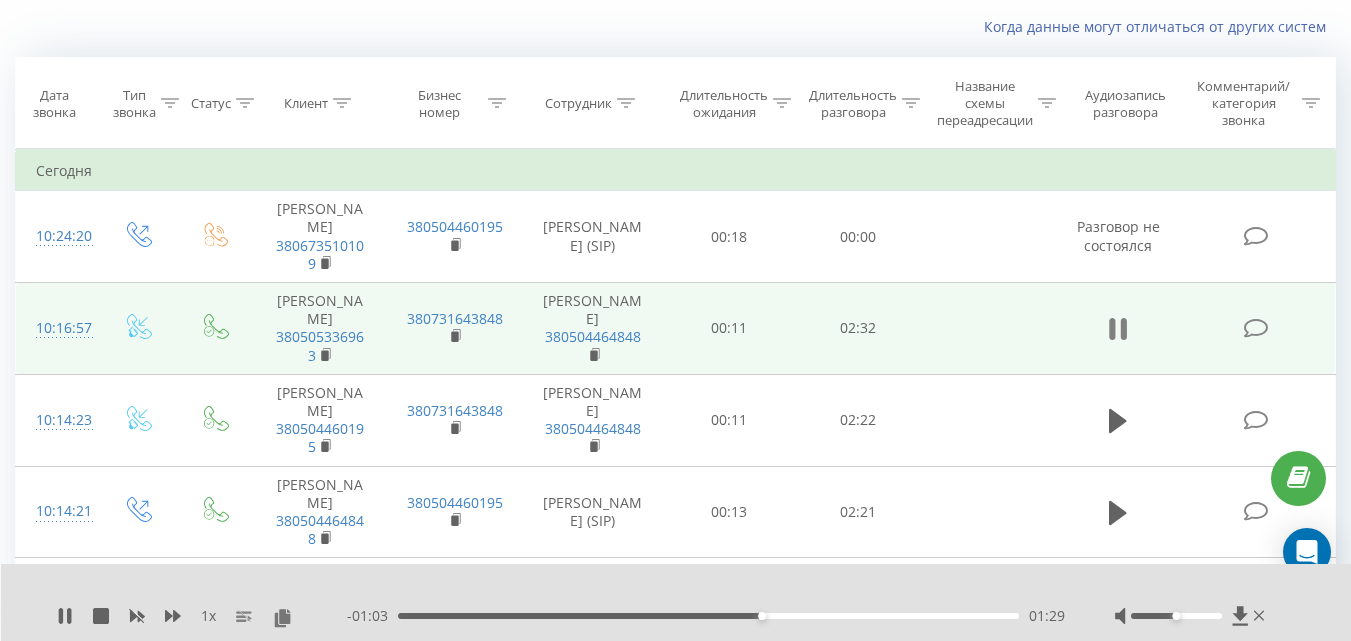 click 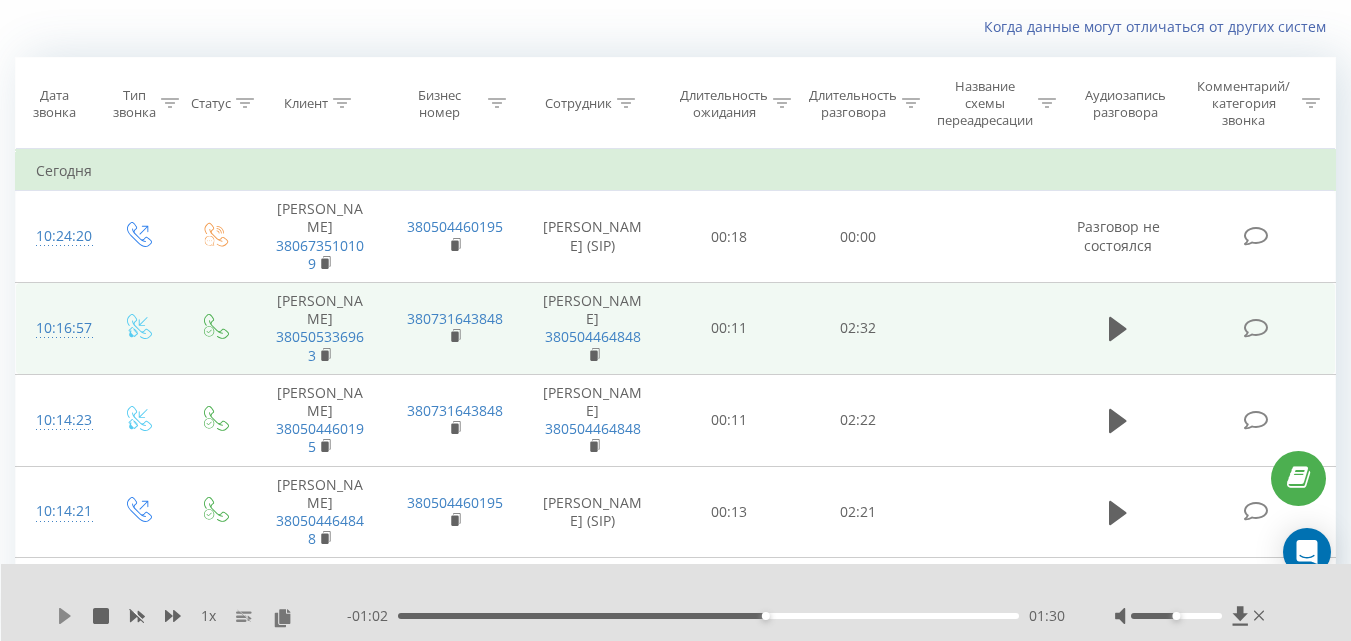 click 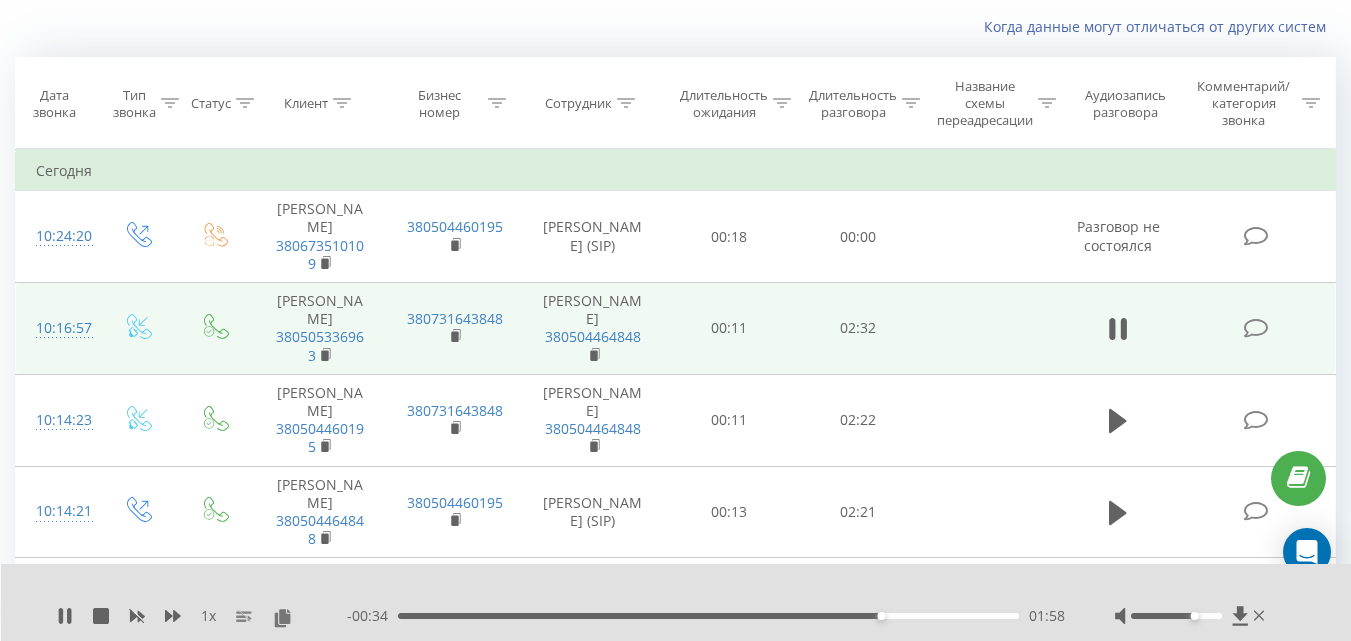 drag, startPoint x: 1182, startPoint y: 617, endPoint x: 1195, endPoint y: 619, distance: 13.152946 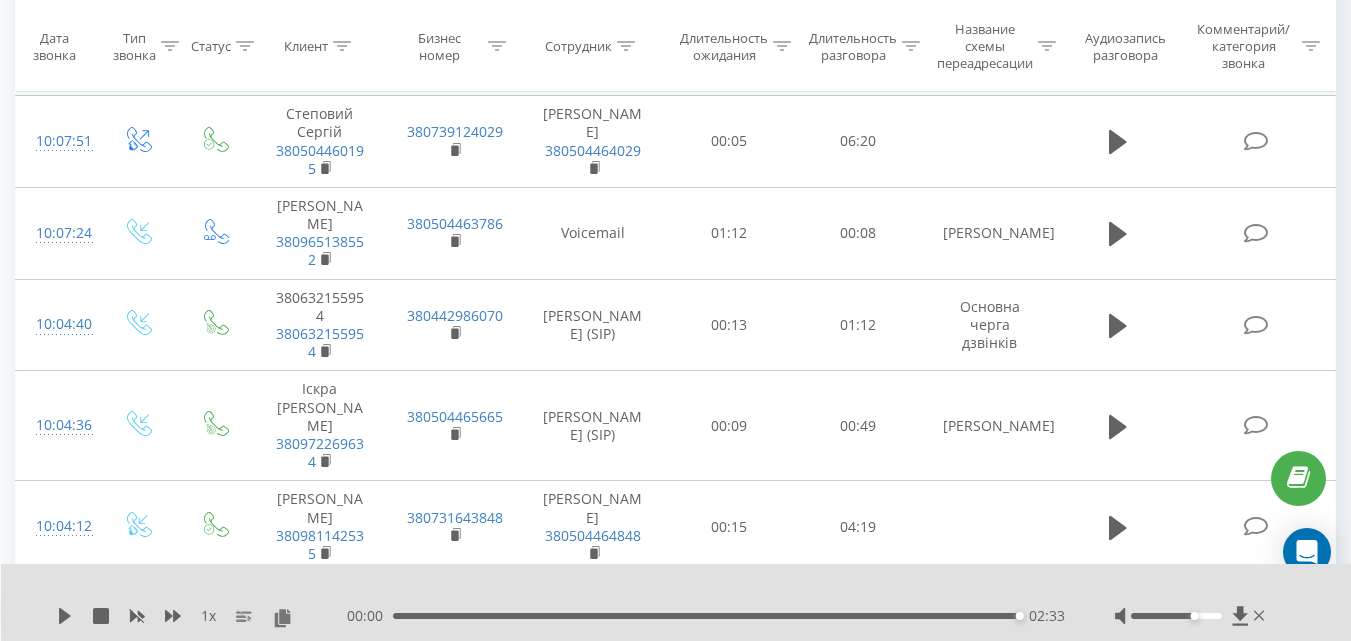 scroll, scrollTop: 1225, scrollLeft: 0, axis: vertical 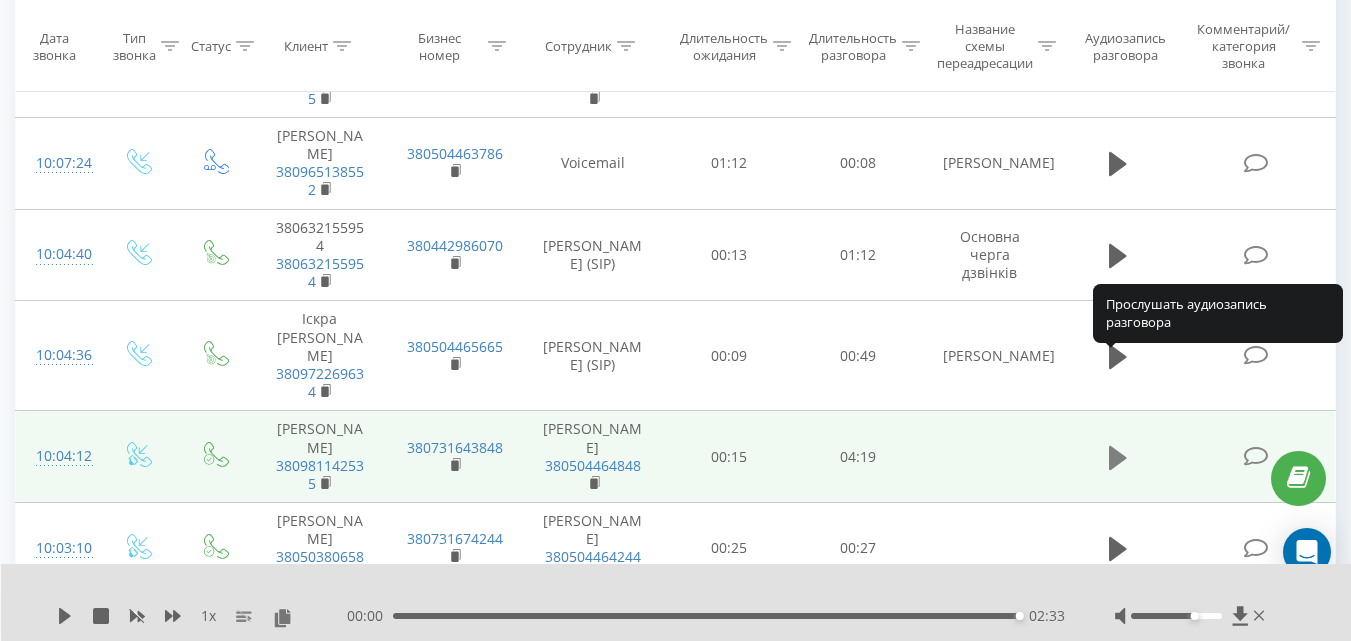 click 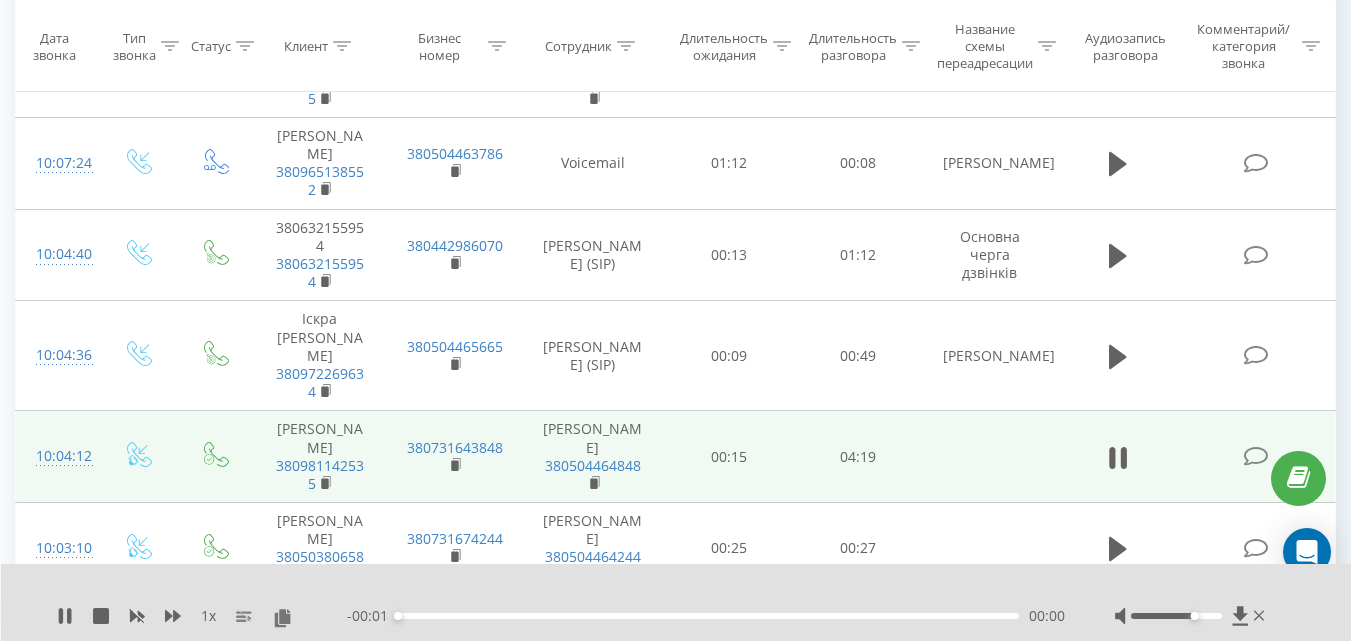 scroll, scrollTop: 1425, scrollLeft: 0, axis: vertical 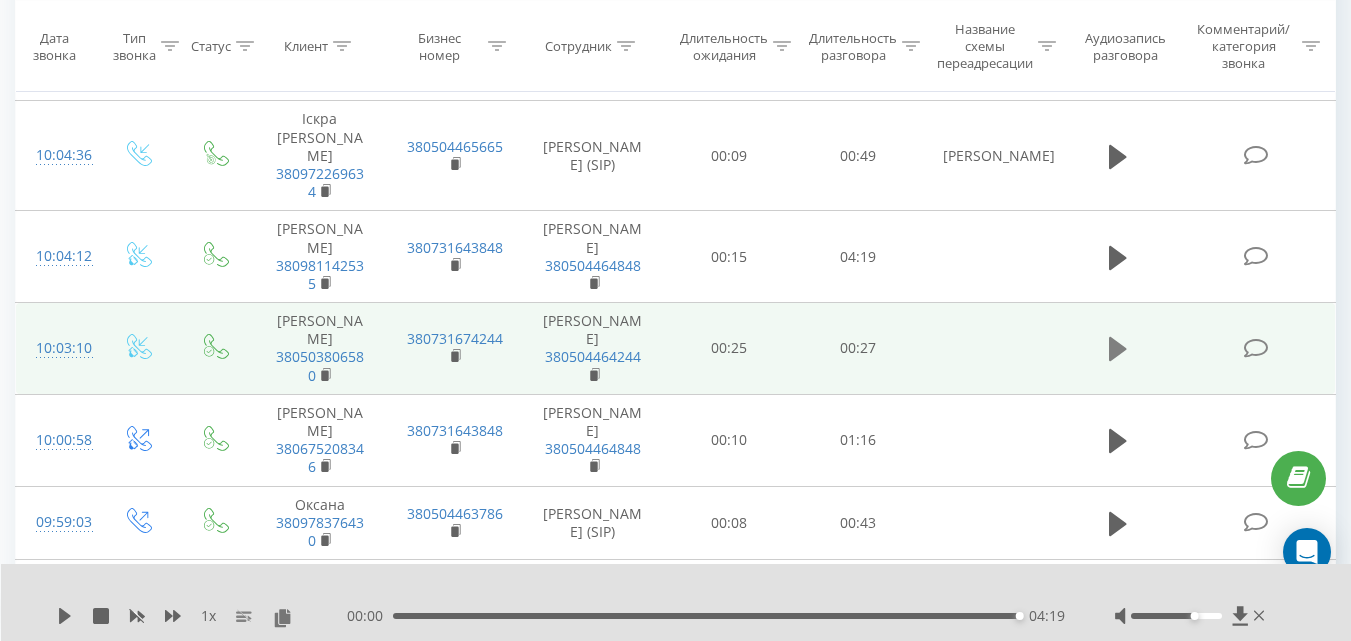 click 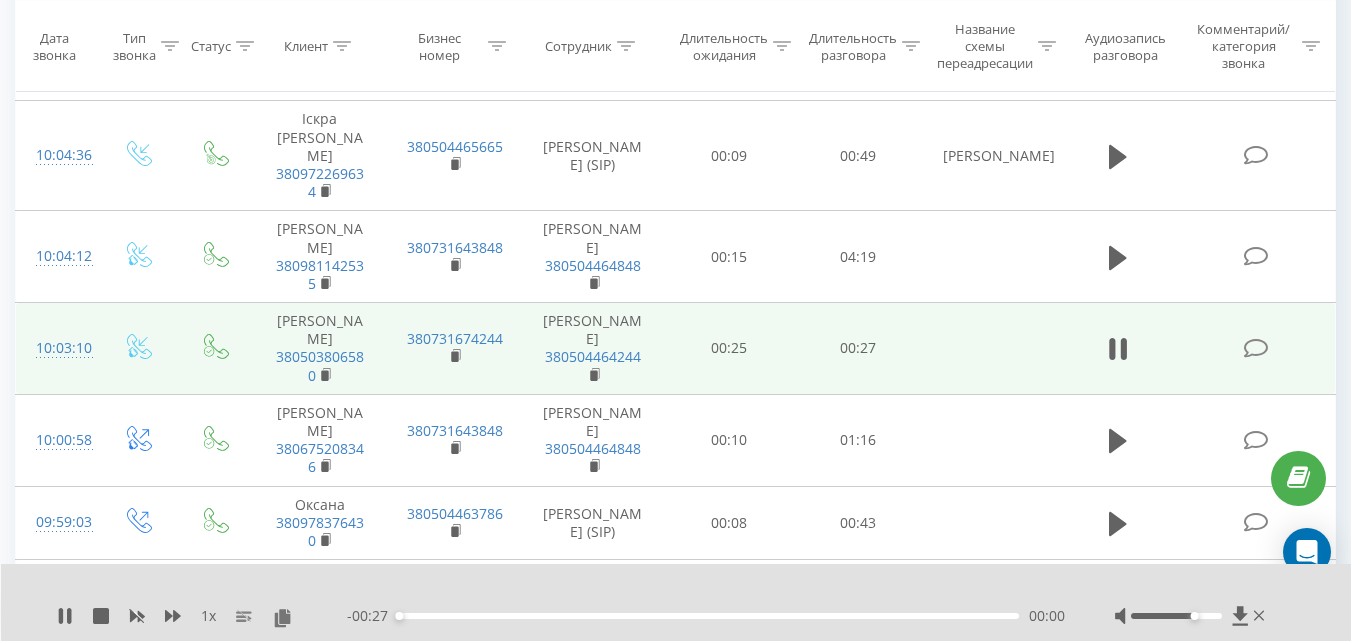 scroll, scrollTop: 1525, scrollLeft: 0, axis: vertical 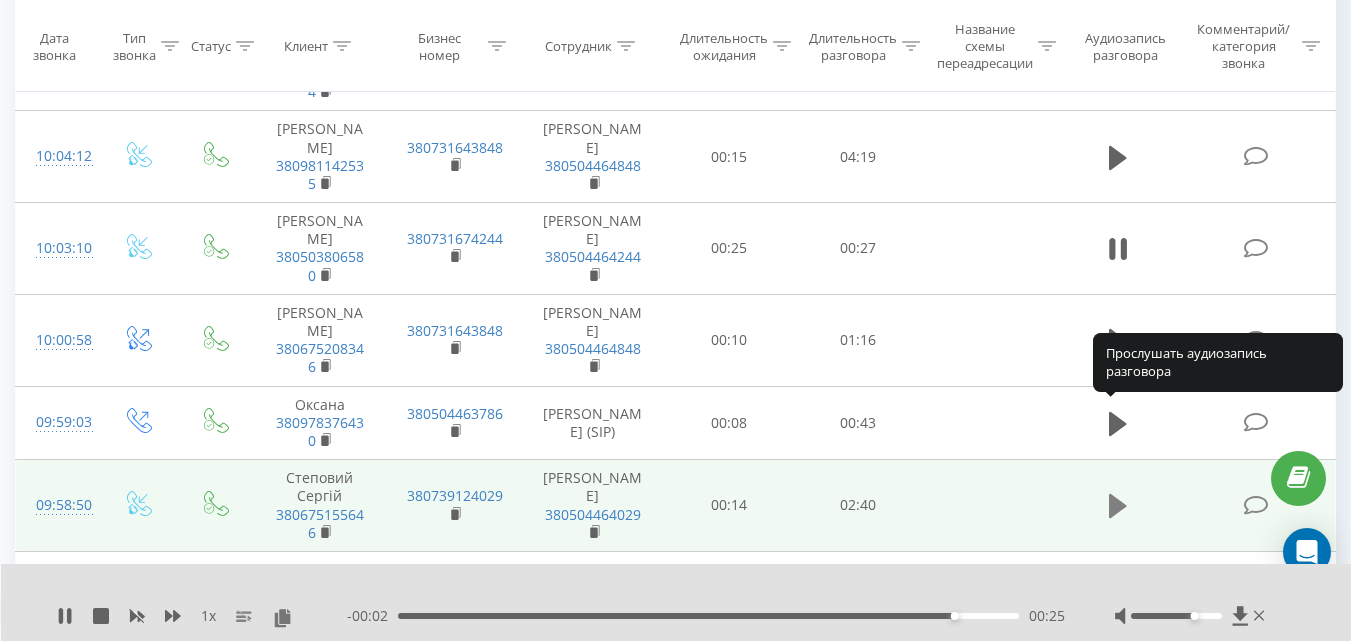 click at bounding box center [1118, 506] 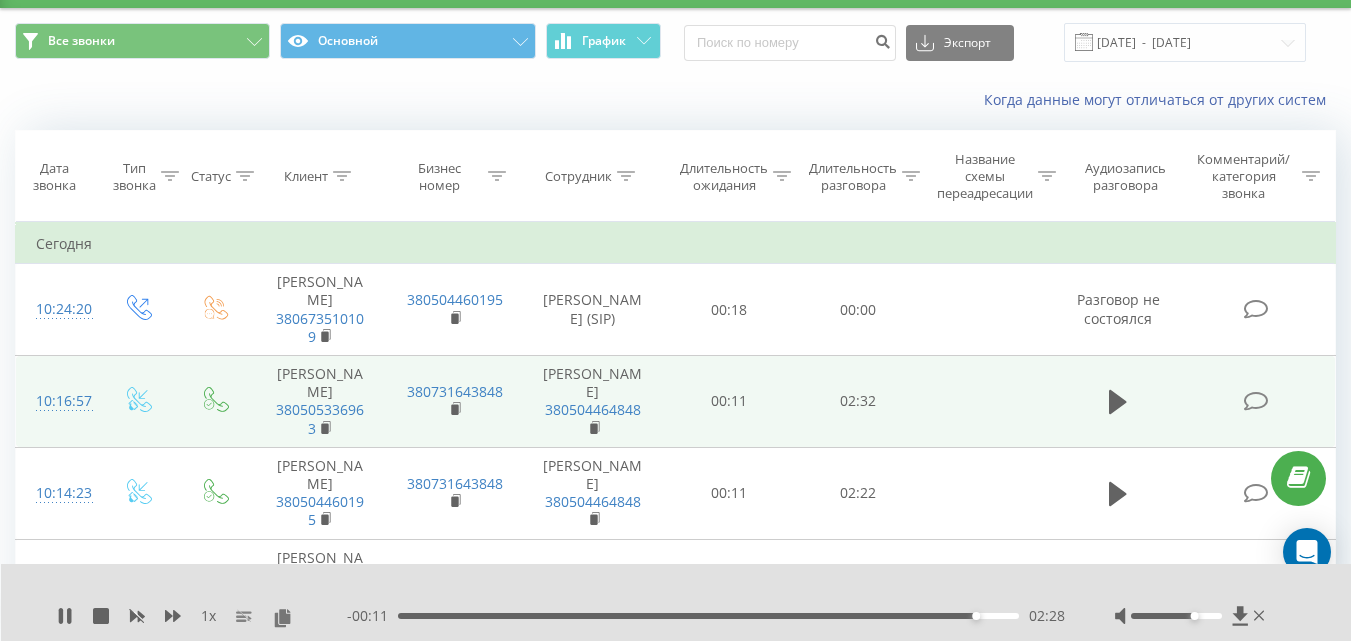 scroll, scrollTop: 0, scrollLeft: 0, axis: both 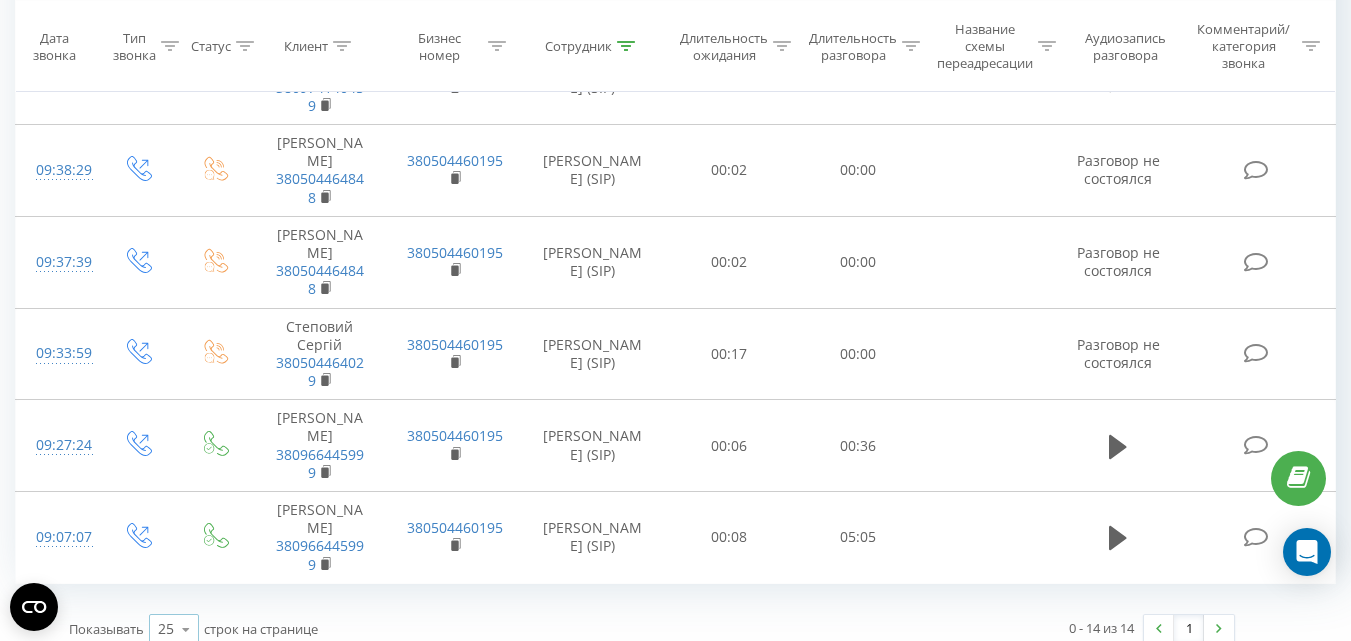 click at bounding box center (186, 629) 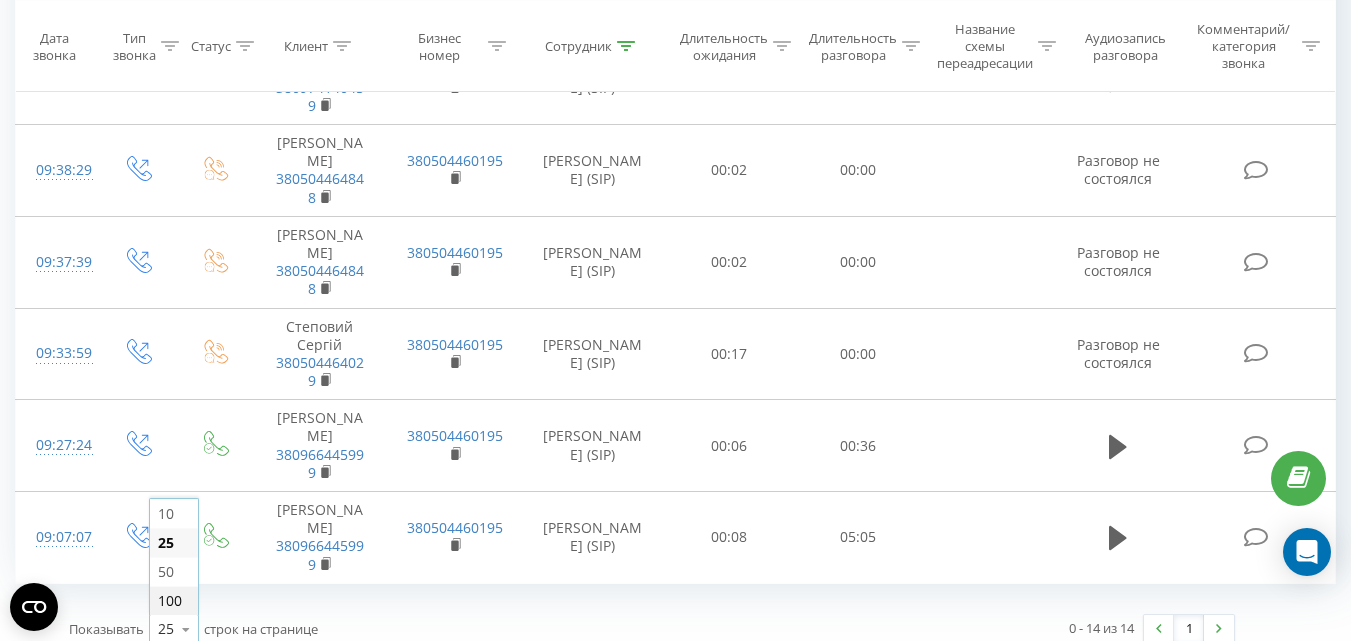 click on "100" at bounding box center [170, 600] 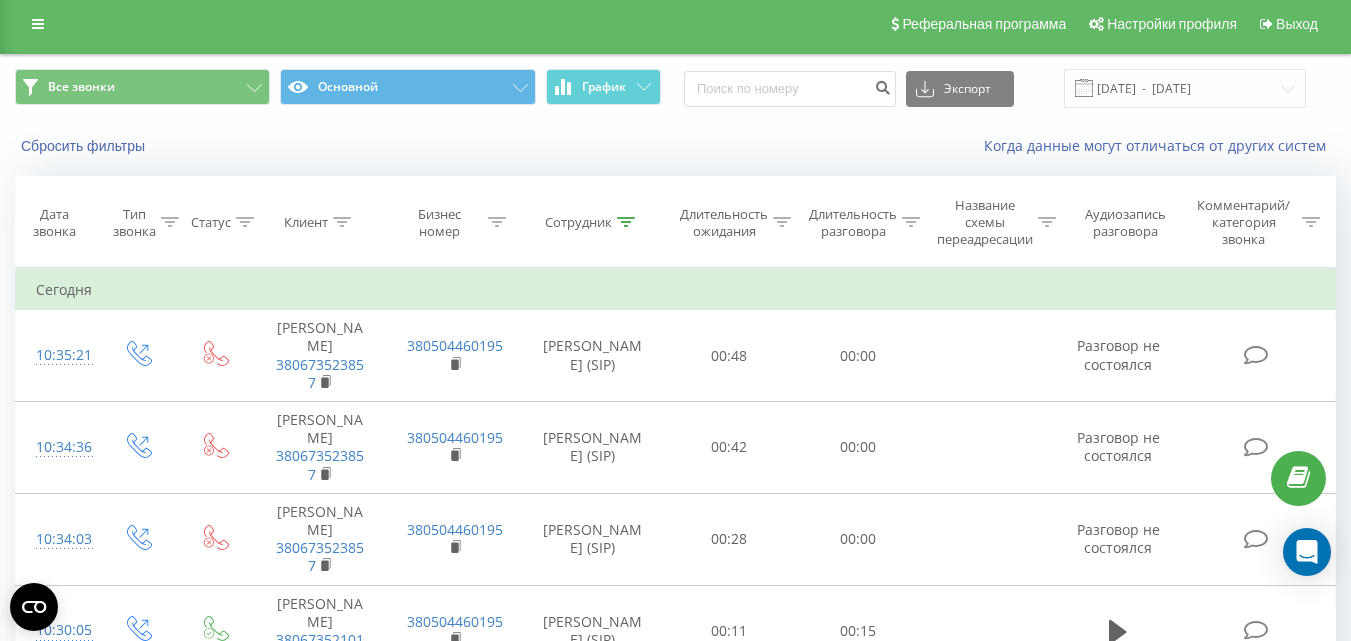 scroll, scrollTop: 0, scrollLeft: 0, axis: both 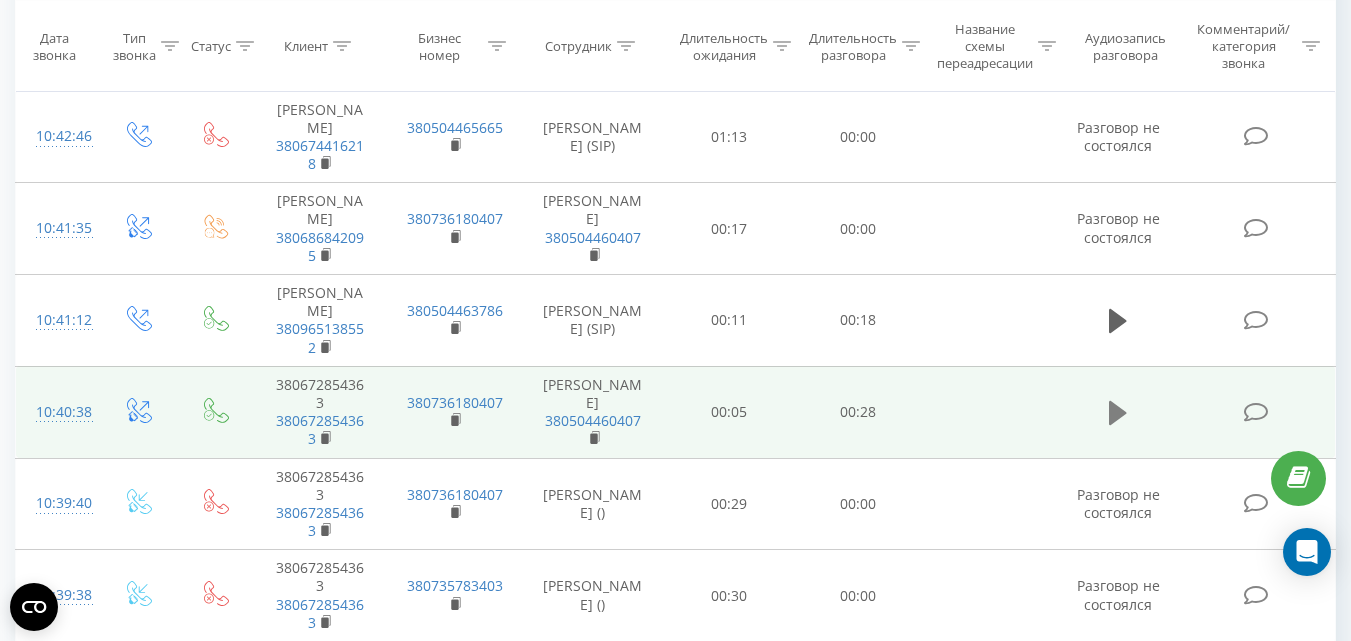 click 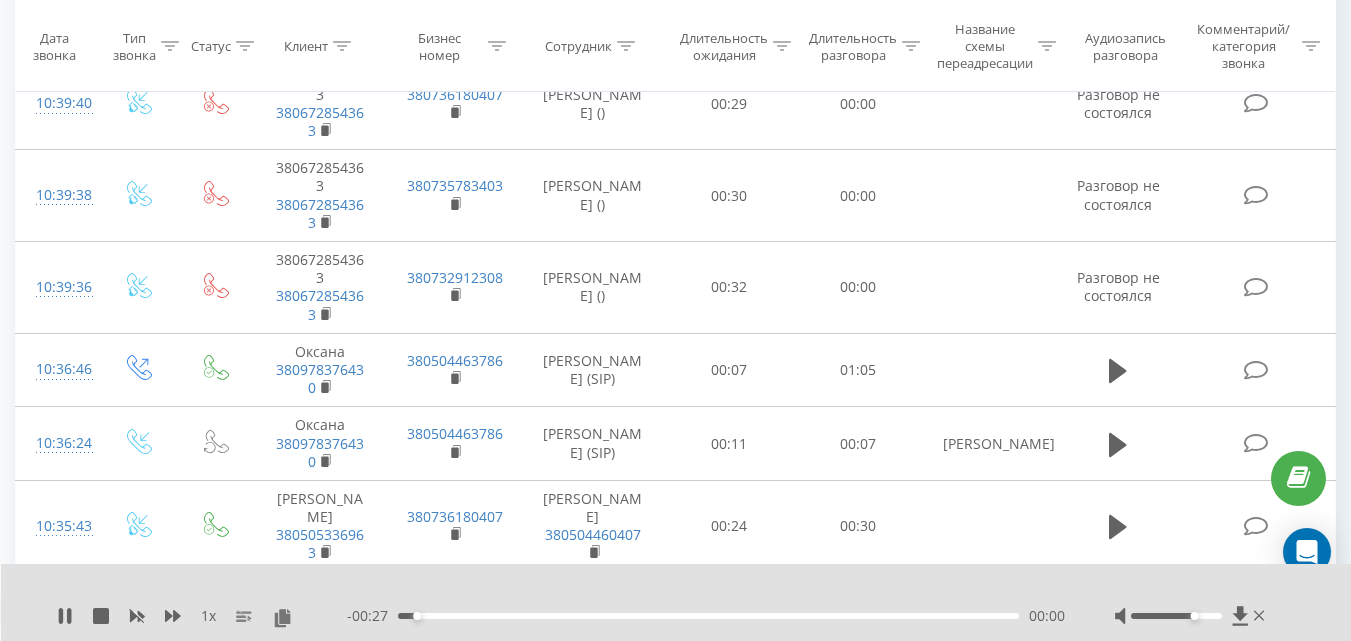 scroll, scrollTop: 1000, scrollLeft: 0, axis: vertical 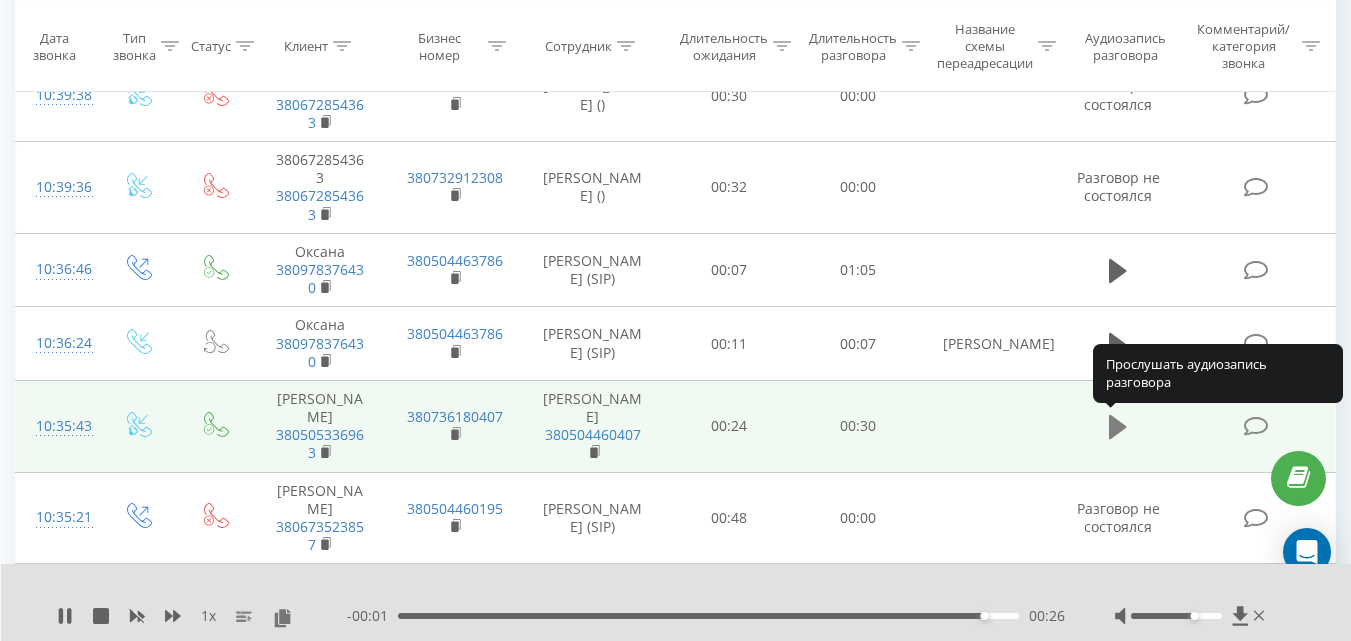 click 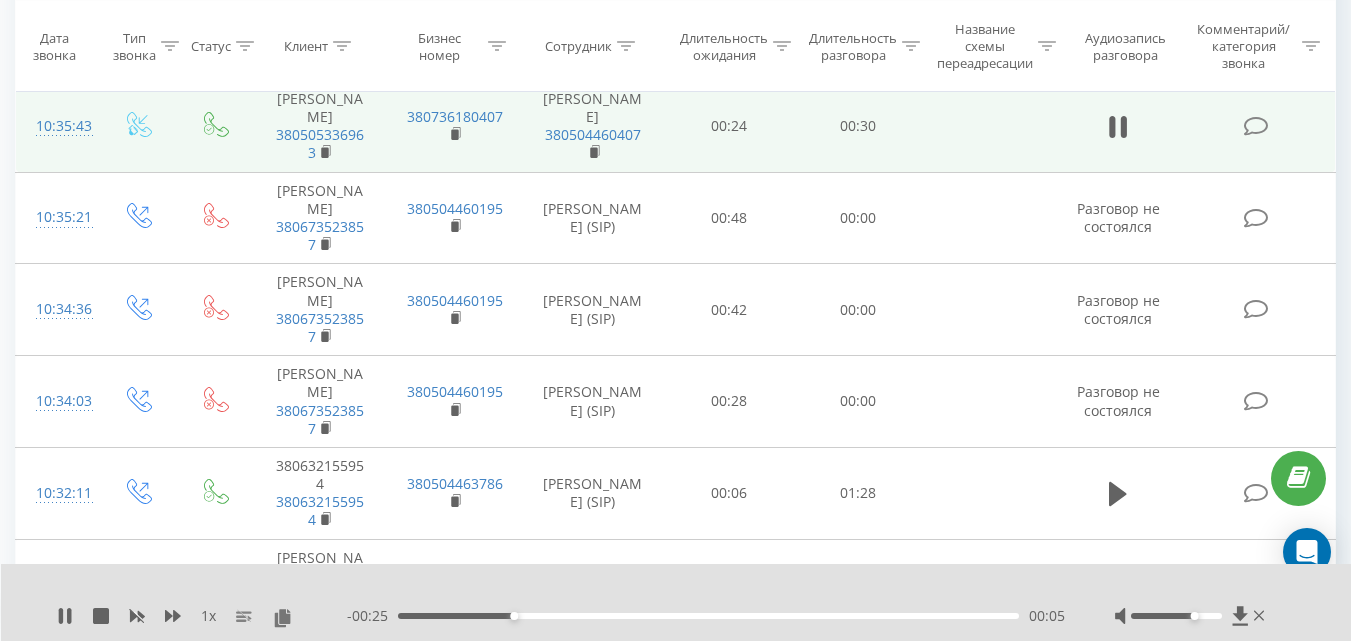 scroll, scrollTop: 1100, scrollLeft: 0, axis: vertical 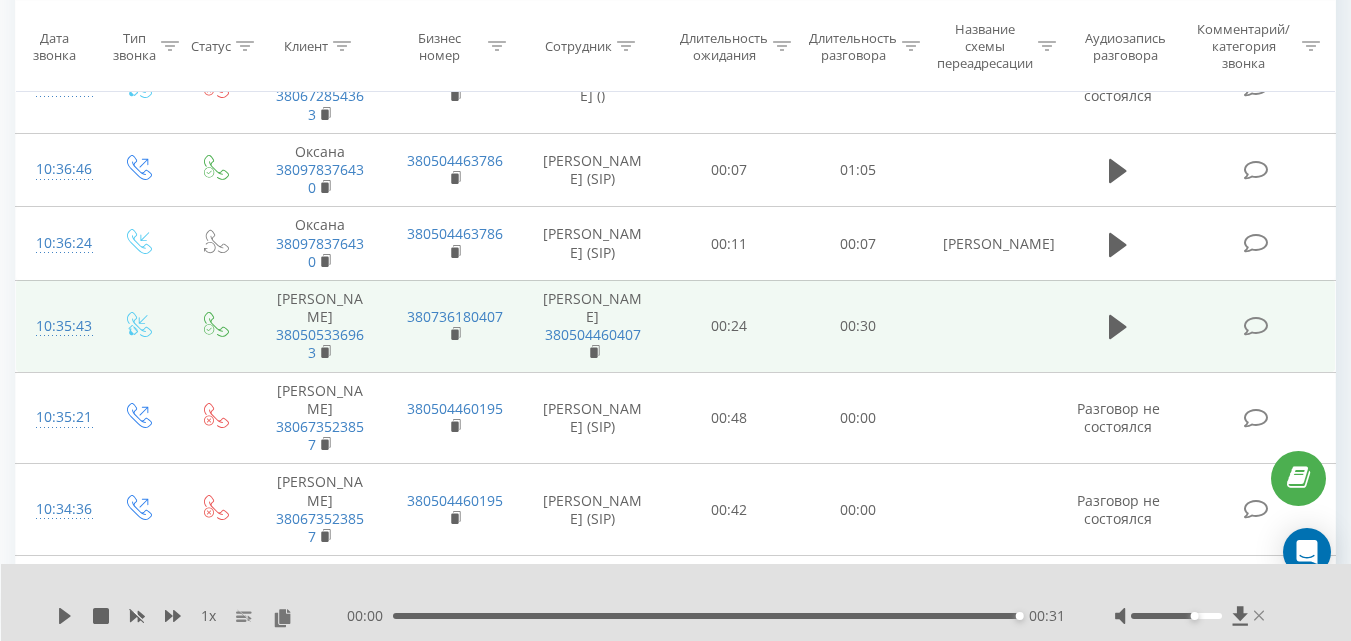 click 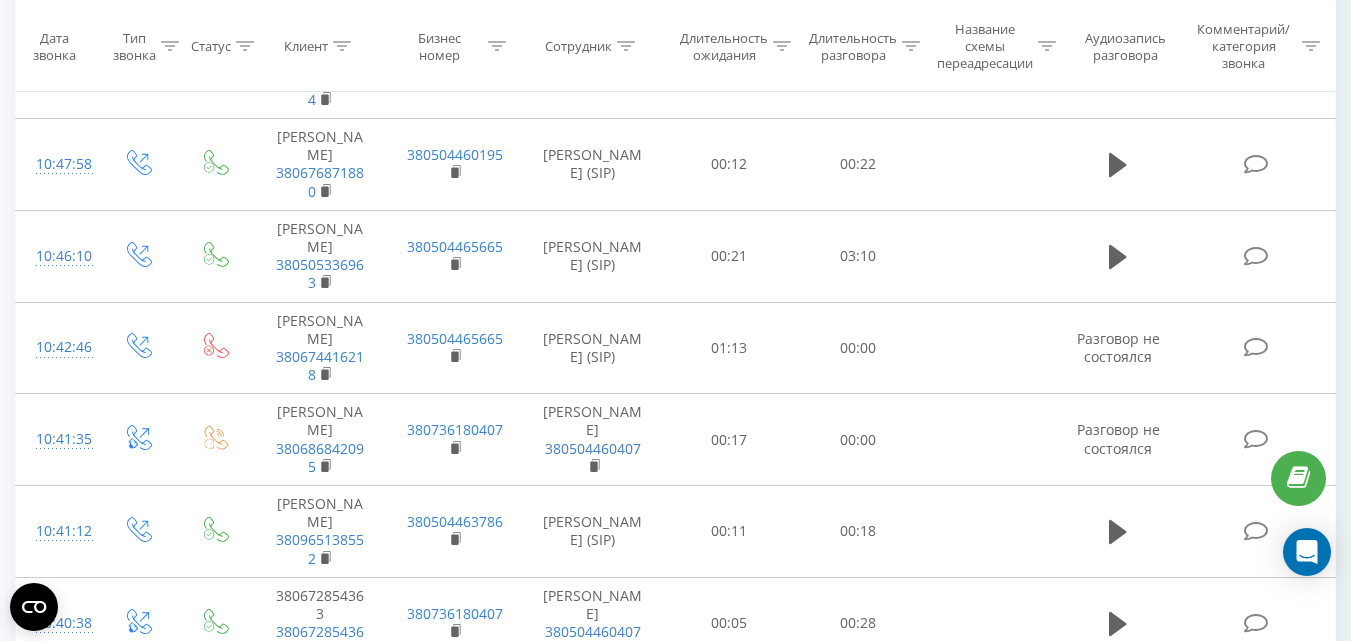 scroll, scrollTop: 0, scrollLeft: 0, axis: both 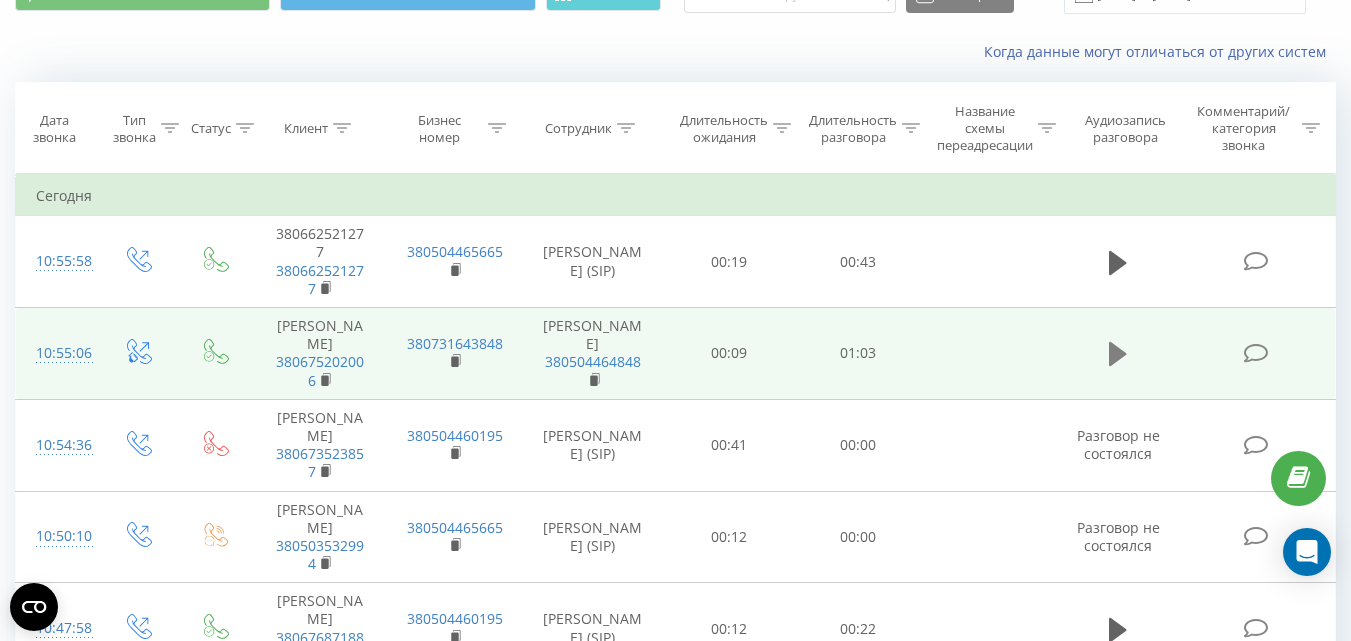 click 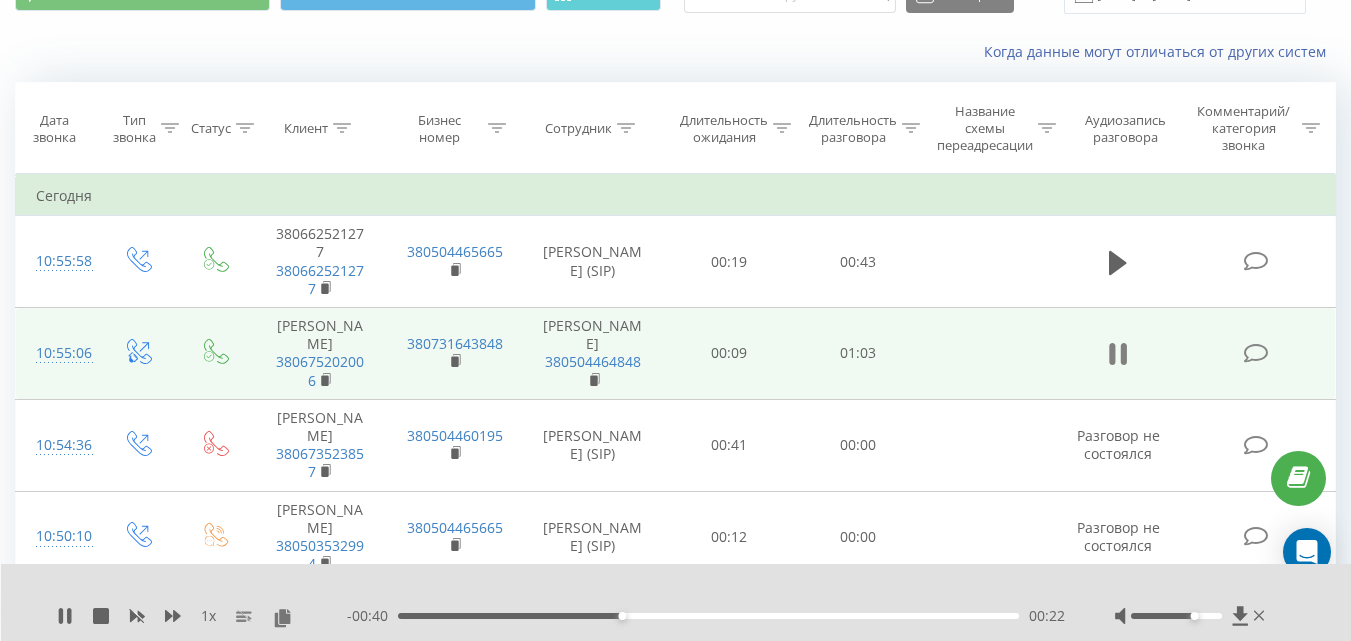 click 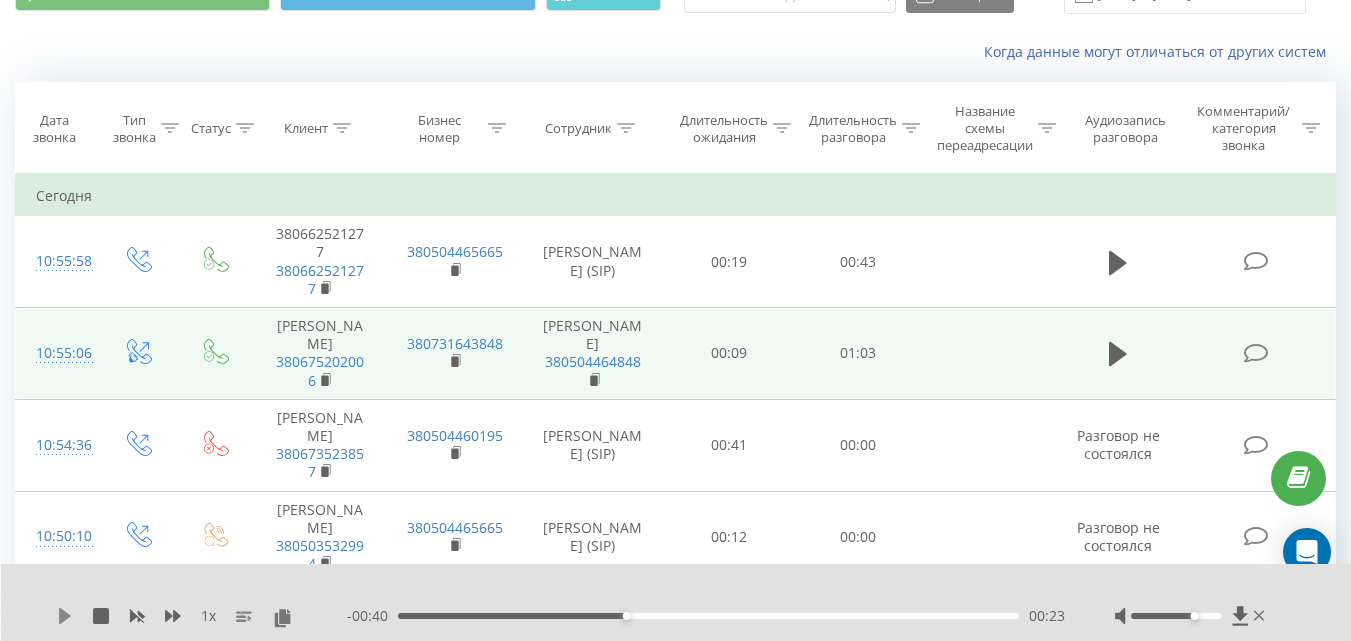 click 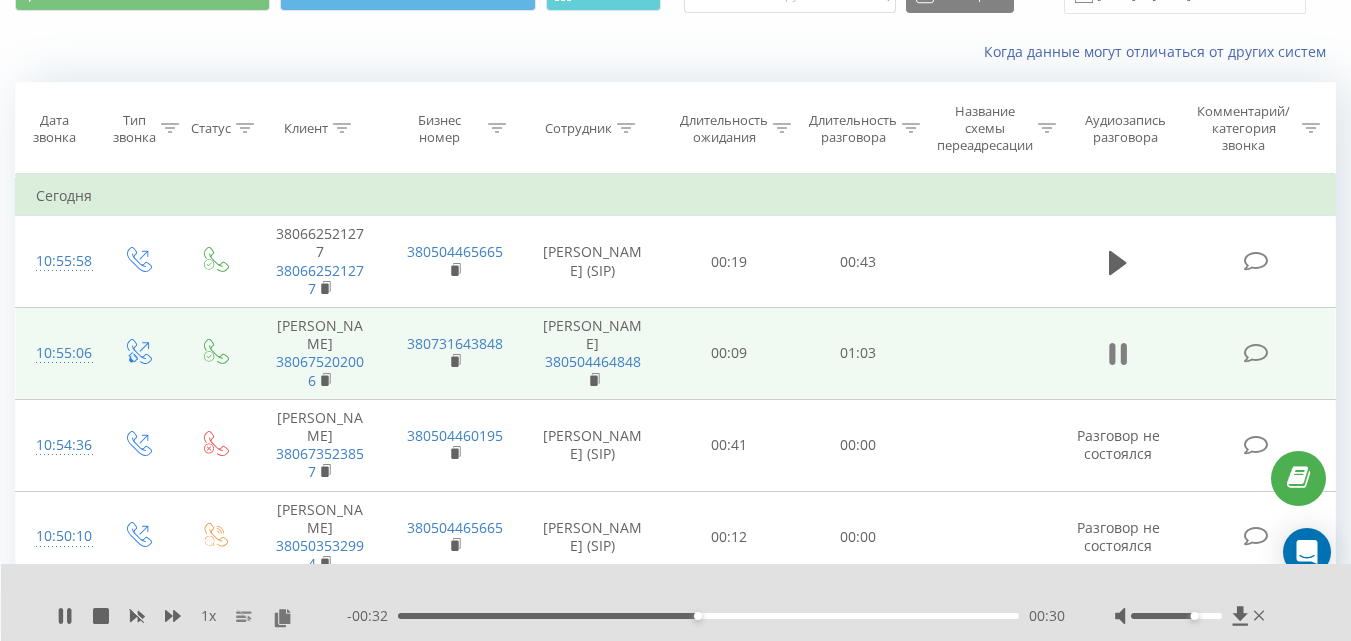 click 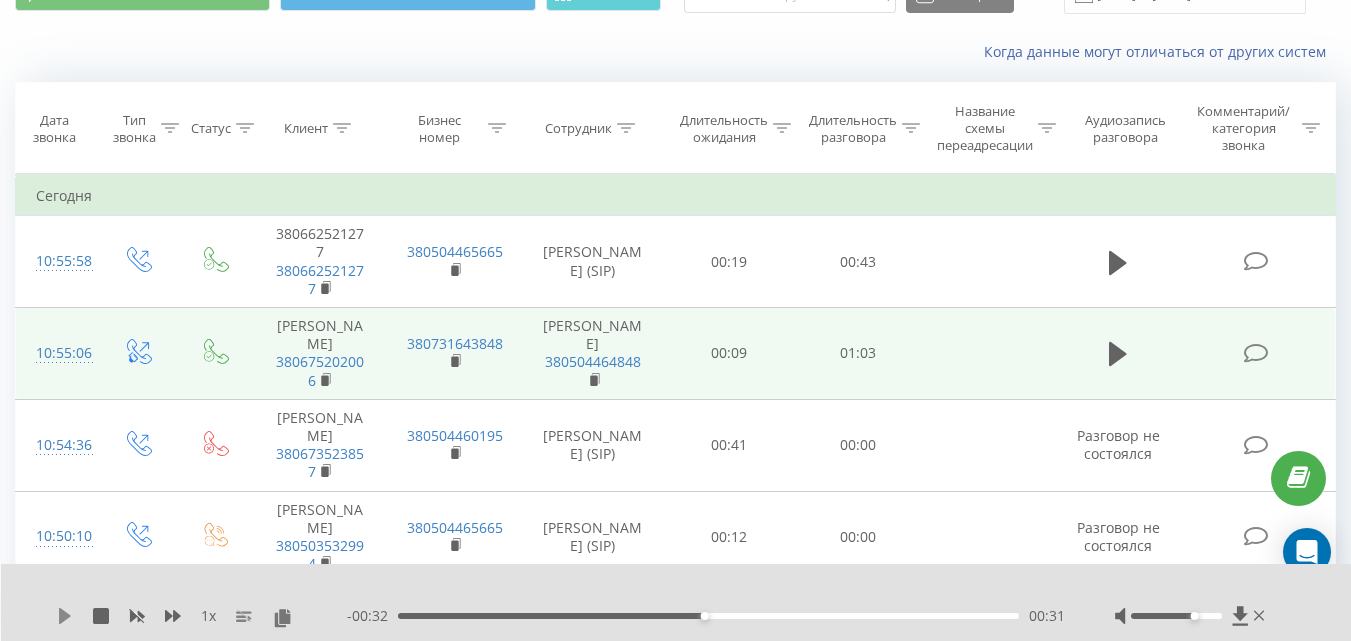 click 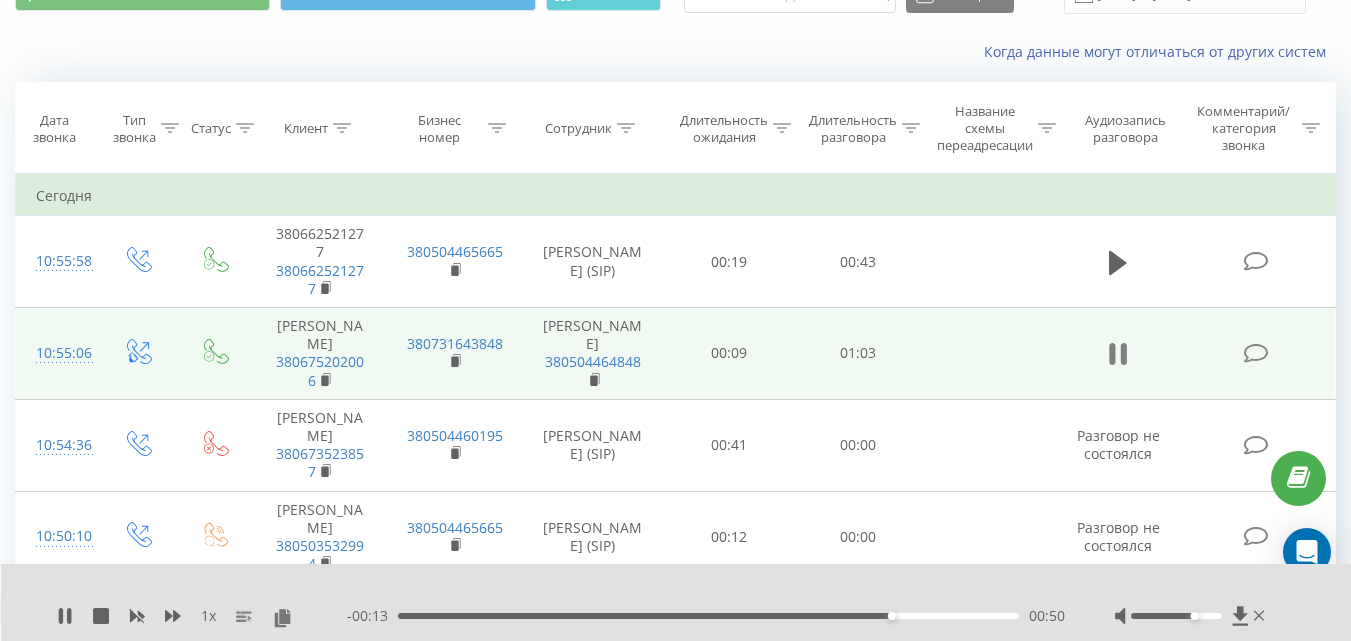 click 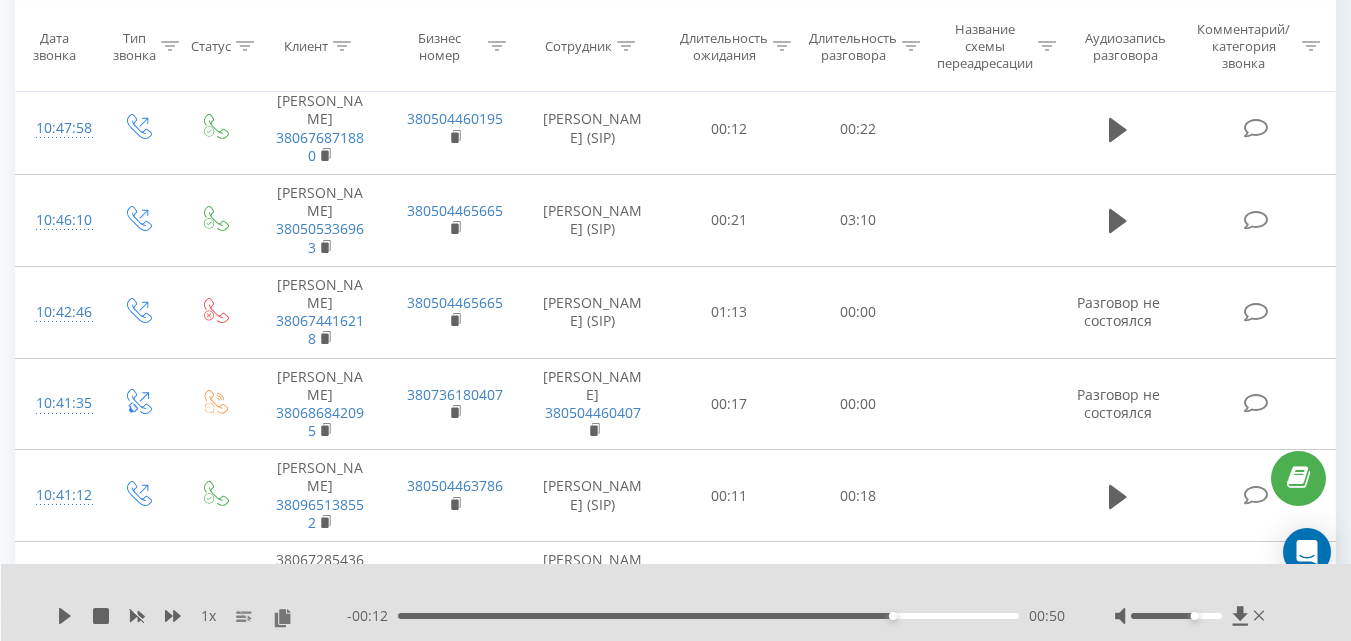 scroll, scrollTop: 800, scrollLeft: 0, axis: vertical 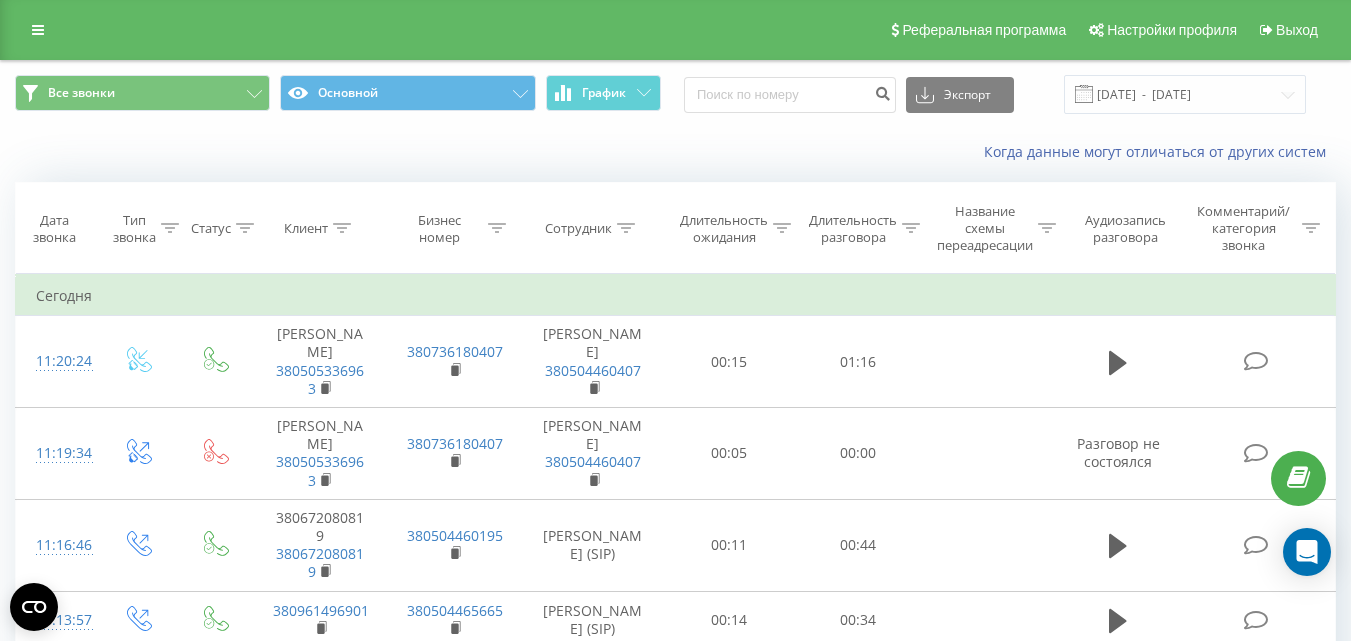 click 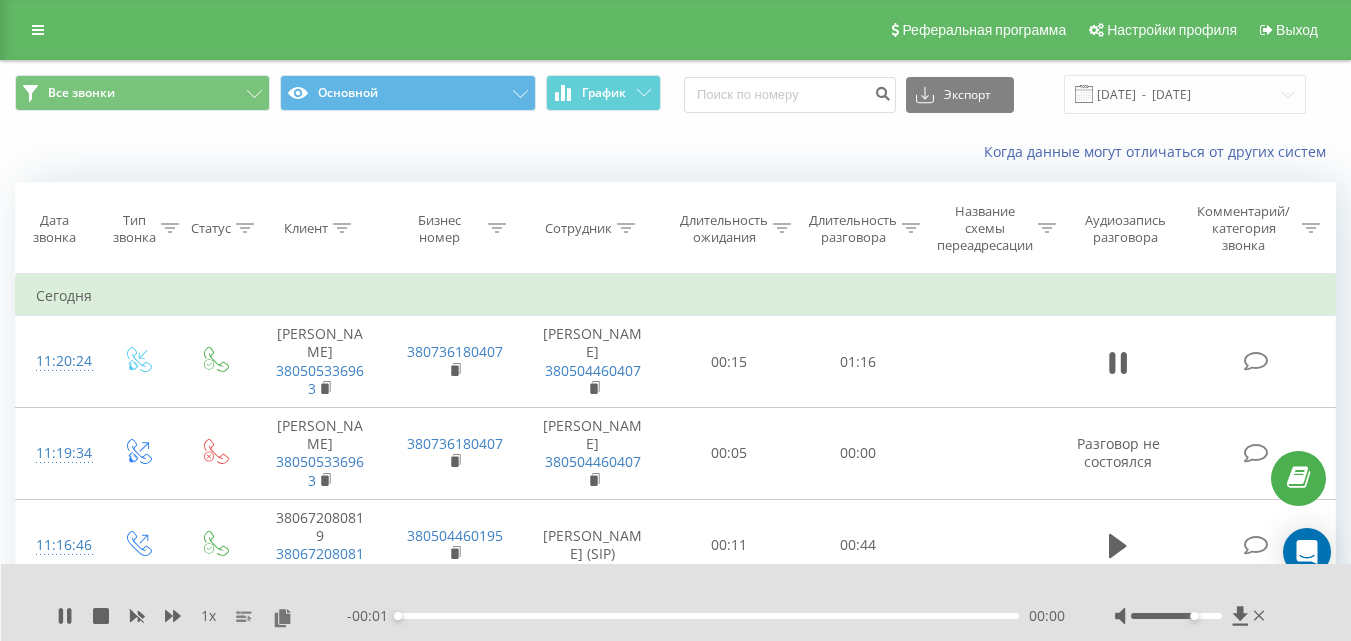 scroll, scrollTop: 0, scrollLeft: 0, axis: both 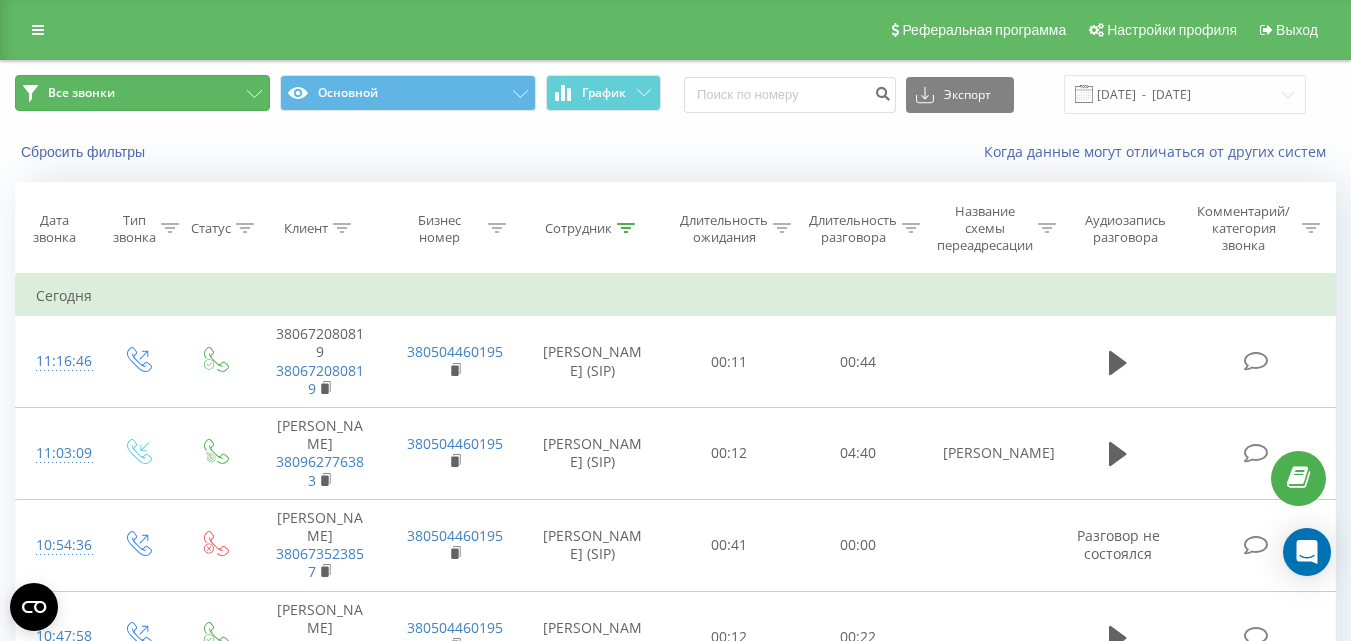 click on "Все звонки" at bounding box center (142, 93) 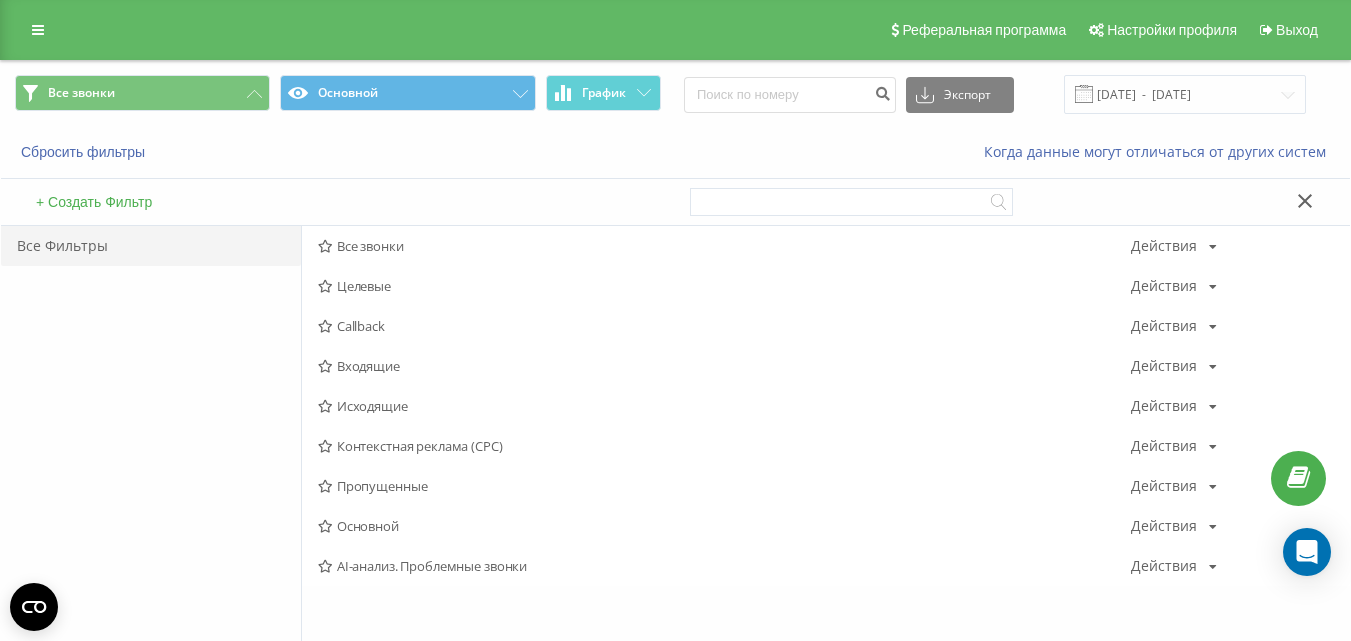 drag, startPoint x: 377, startPoint y: 411, endPoint x: 876, endPoint y: 234, distance: 529.462 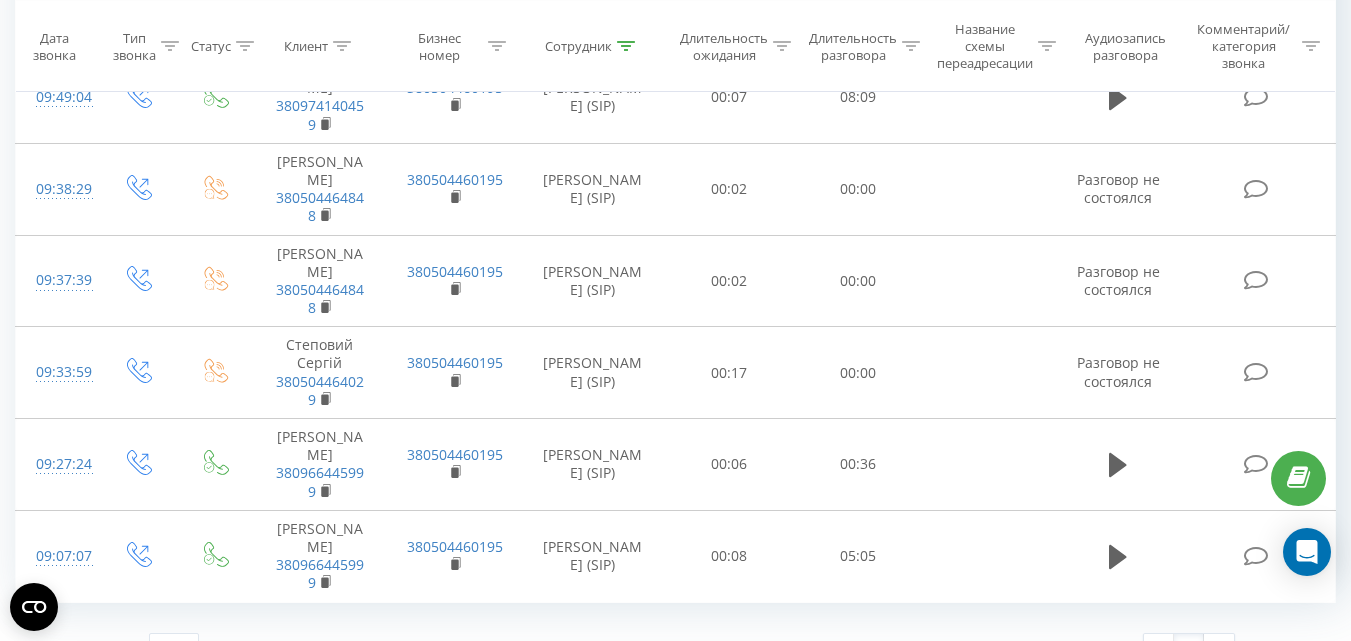 scroll, scrollTop: 0, scrollLeft: 0, axis: both 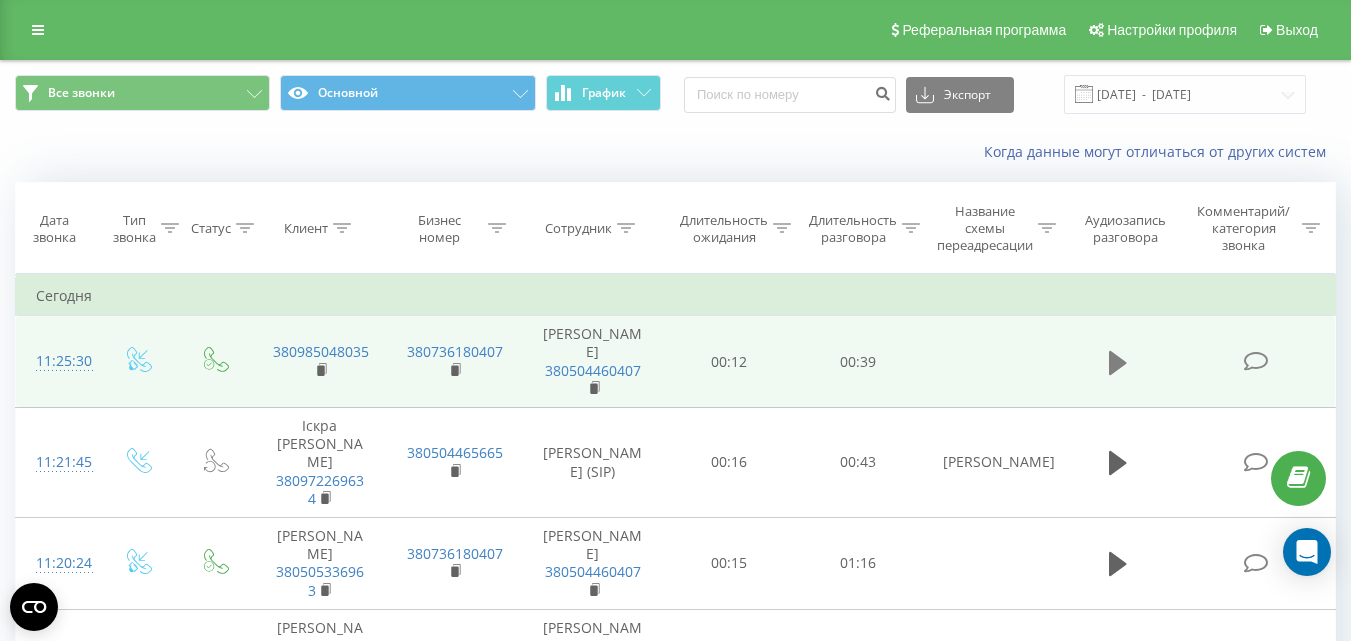 click 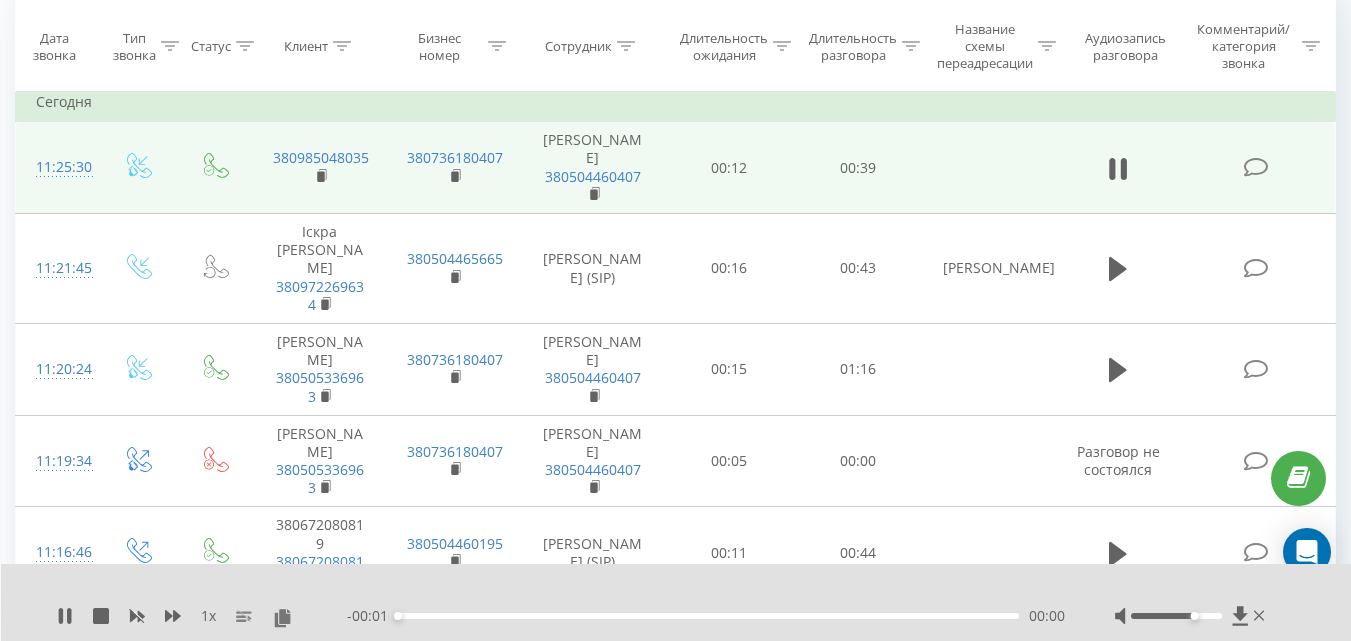 scroll, scrollTop: 200, scrollLeft: 0, axis: vertical 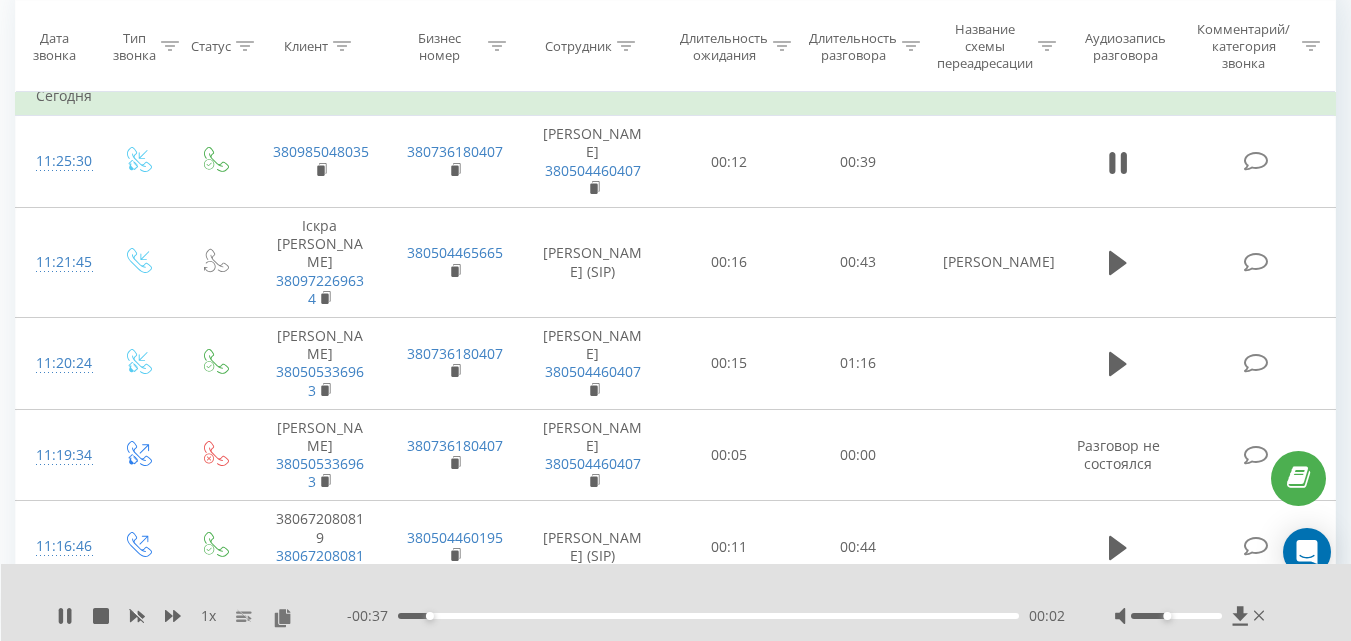 click at bounding box center (1176, 616) 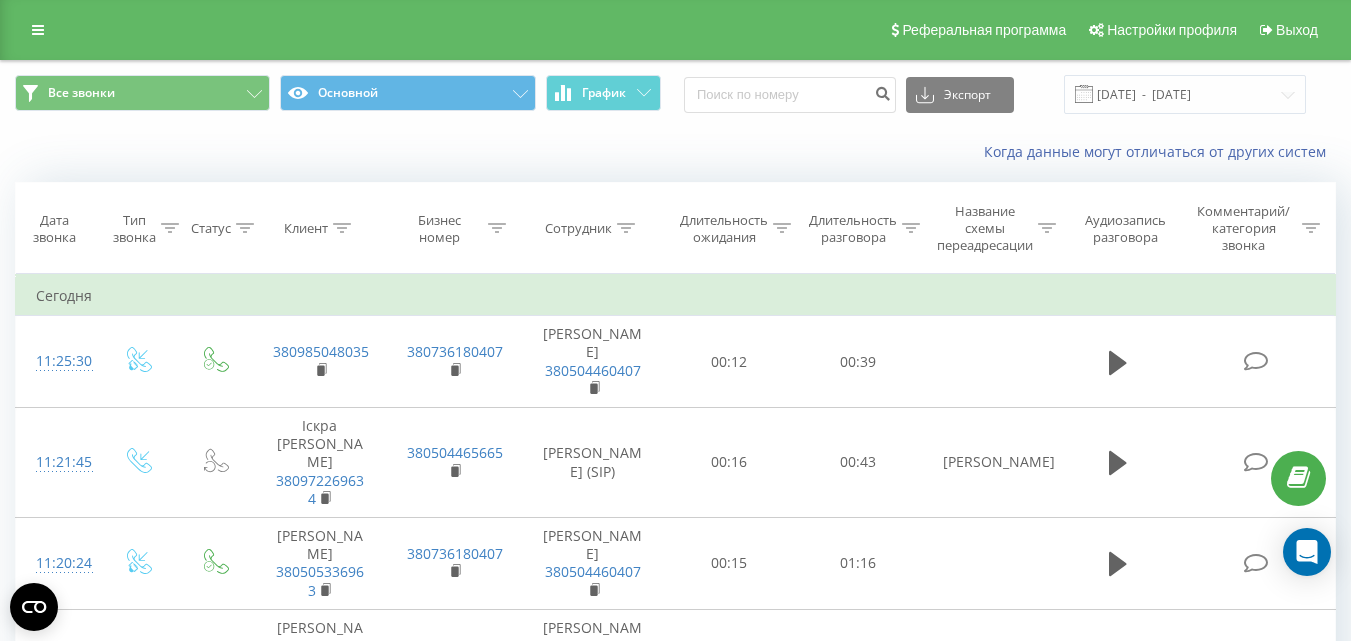 scroll, scrollTop: 200, scrollLeft: 0, axis: vertical 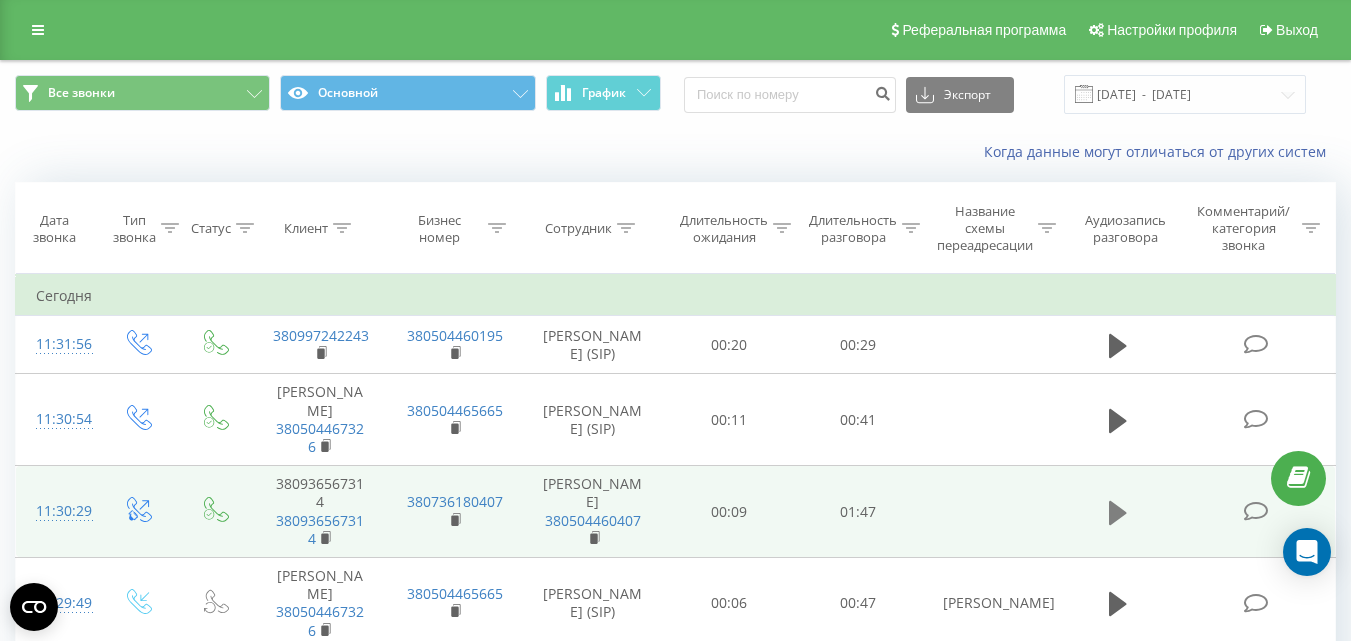 click 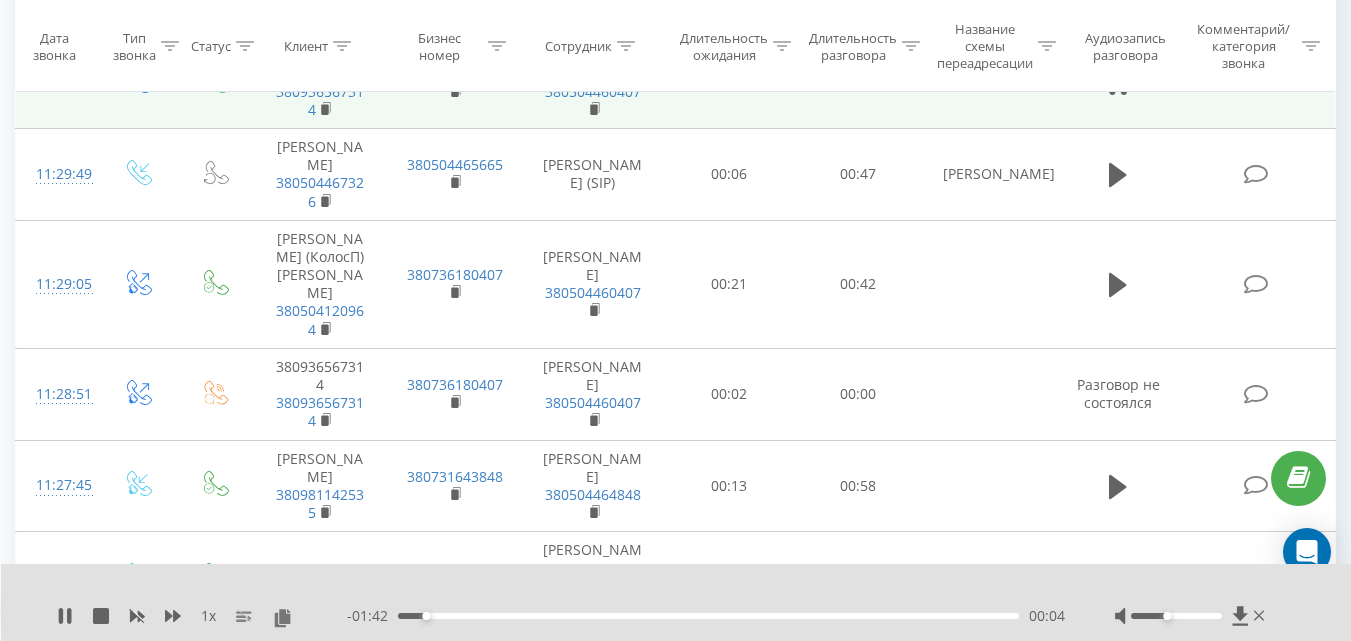 scroll, scrollTop: 500, scrollLeft: 0, axis: vertical 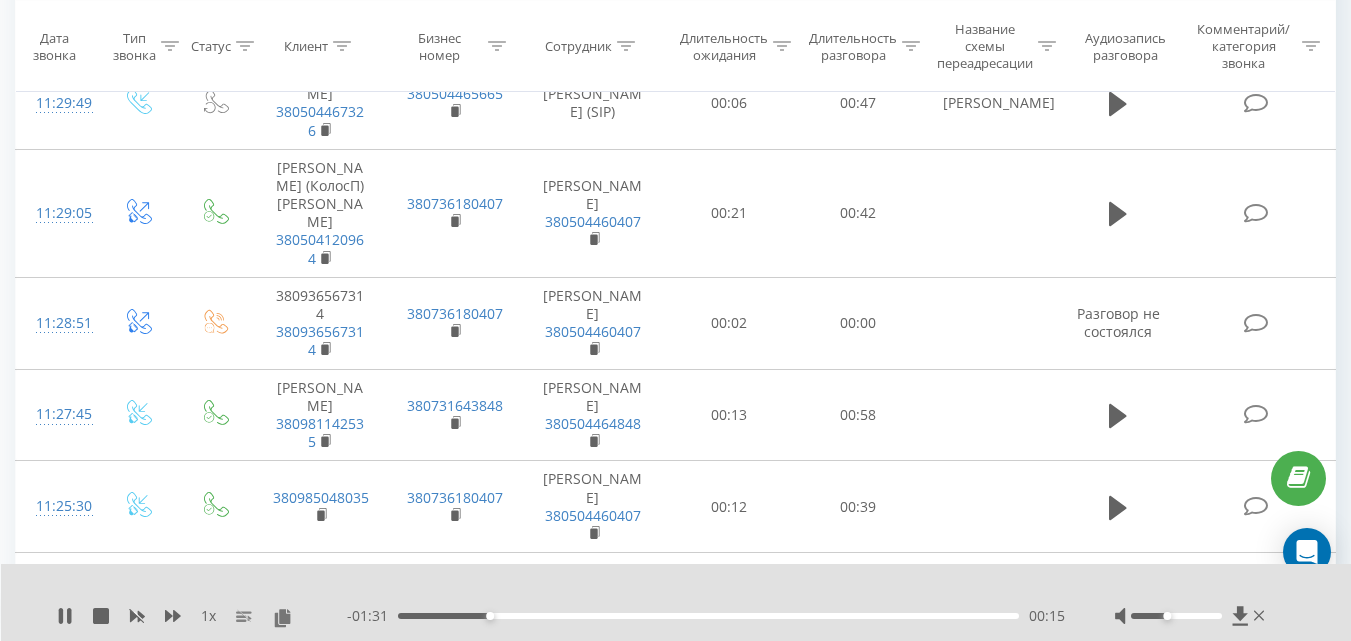 drag, startPoint x: 65, startPoint y: 618, endPoint x: 75, endPoint y: 608, distance: 14.142136 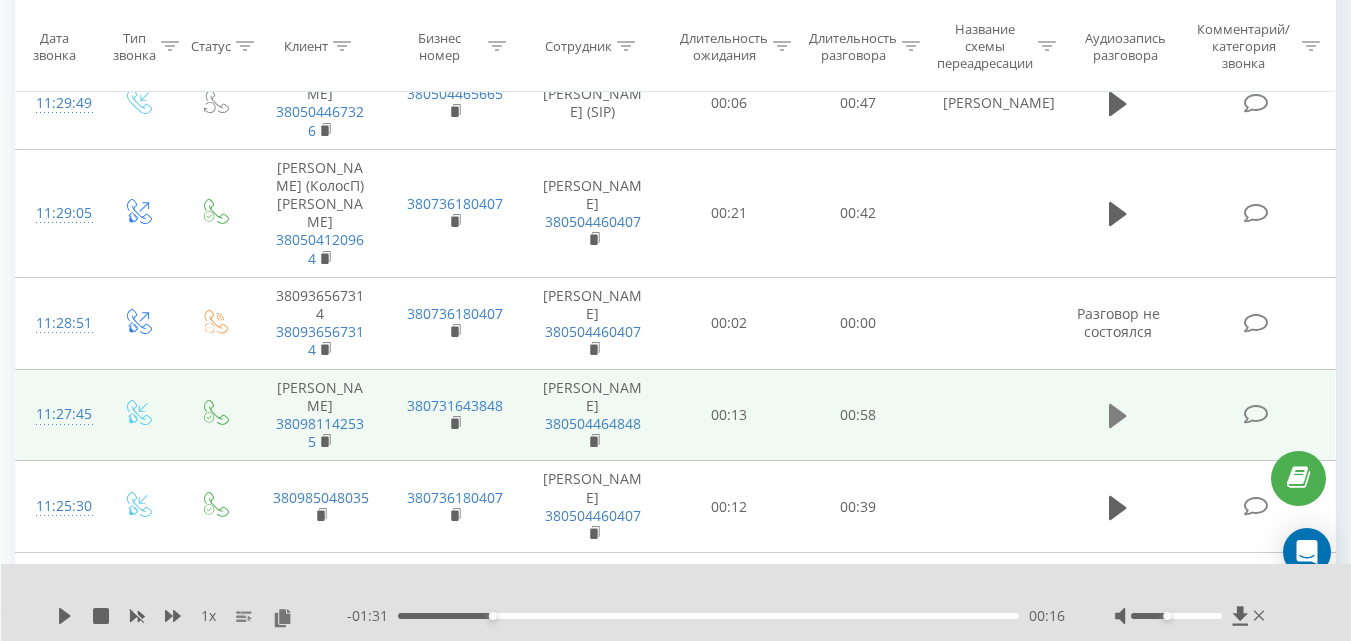 click 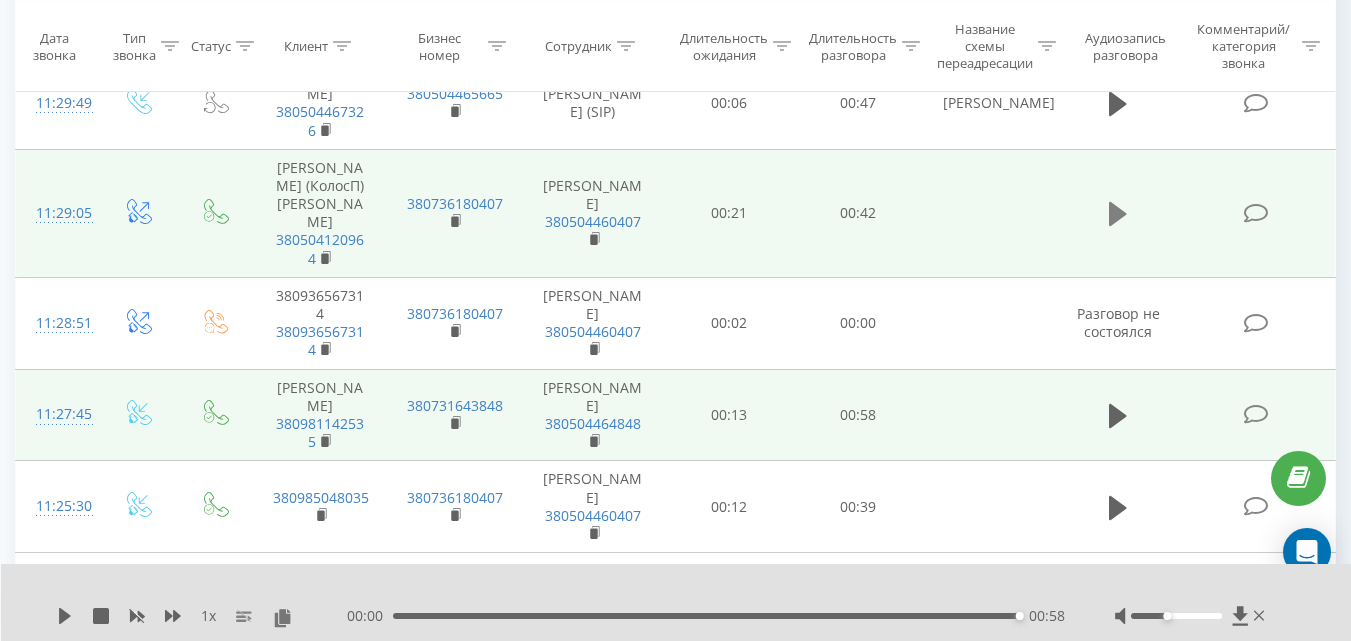 click 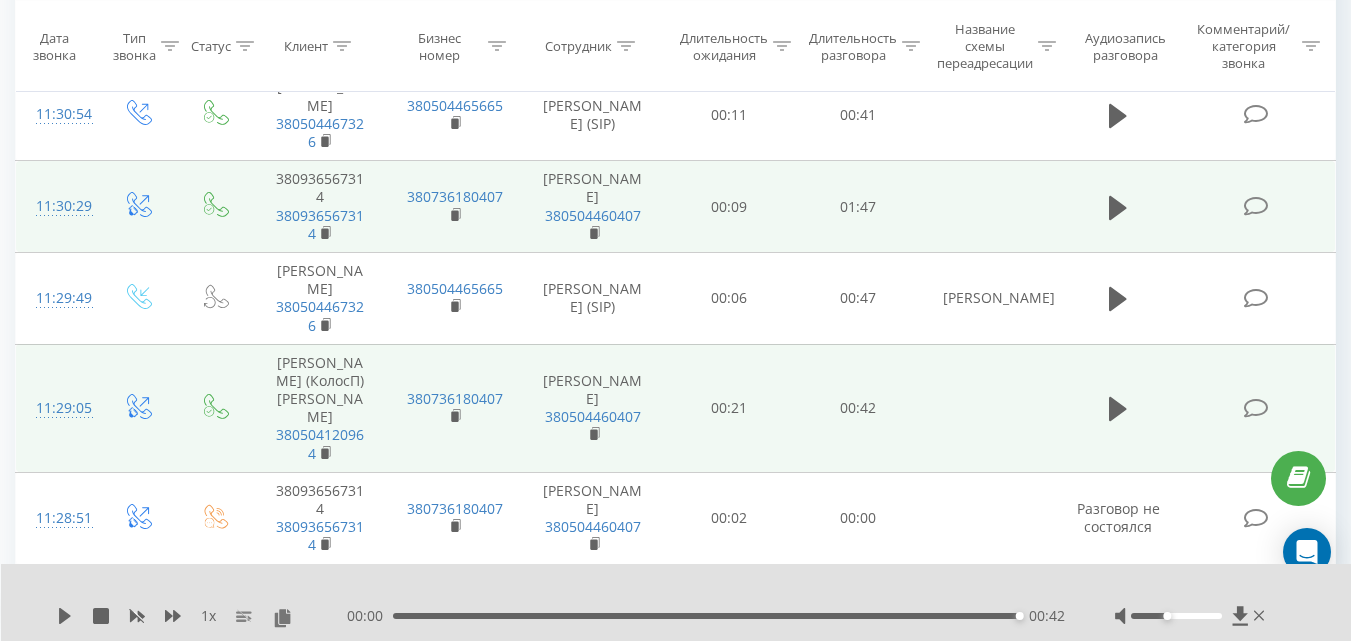 scroll, scrollTop: 300, scrollLeft: 0, axis: vertical 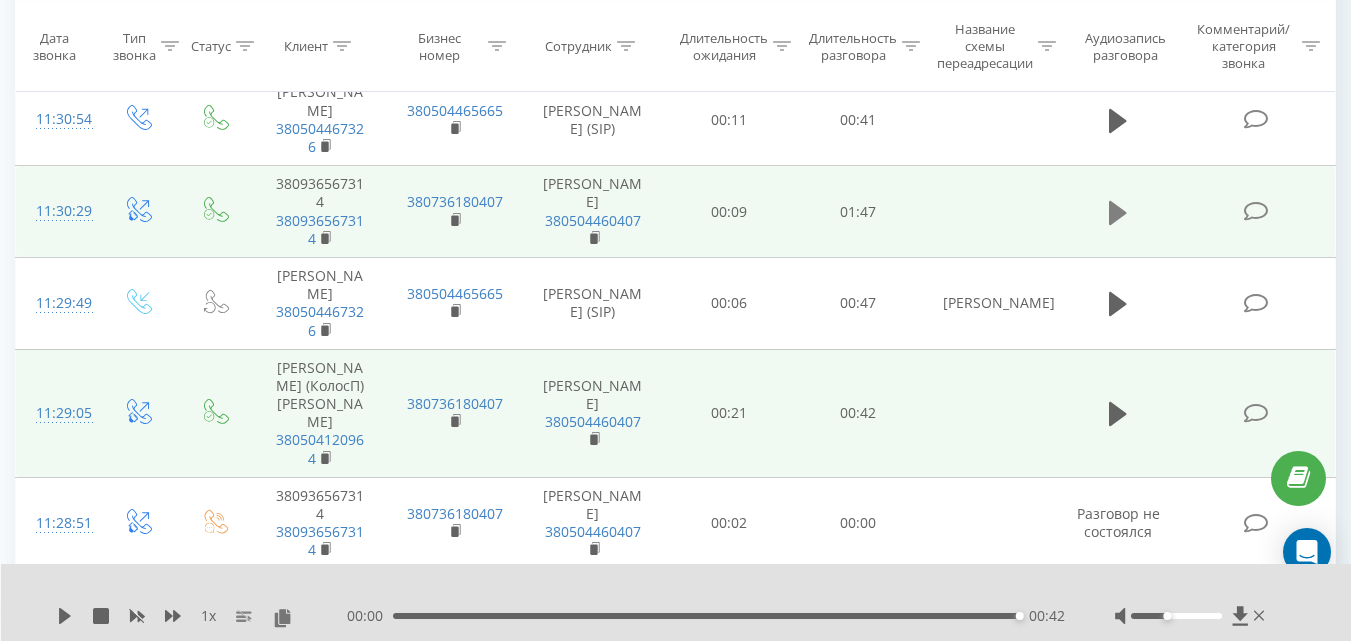 click 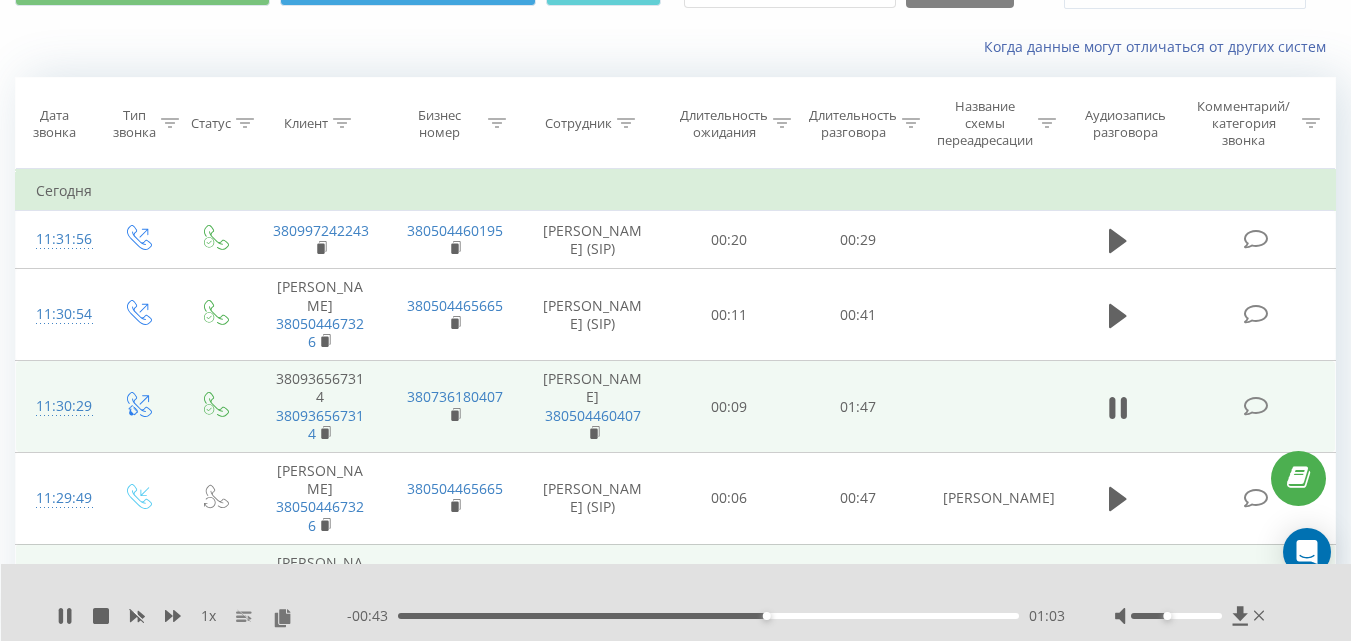 scroll, scrollTop: 100, scrollLeft: 0, axis: vertical 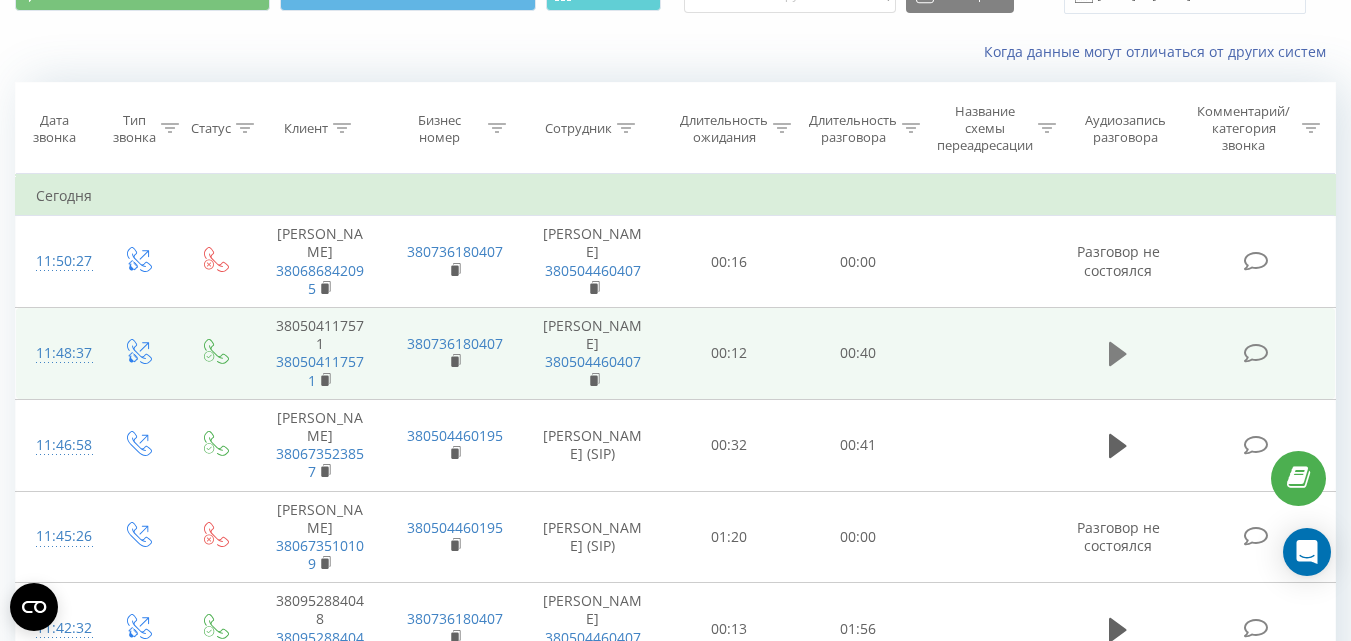 click at bounding box center [1118, 354] 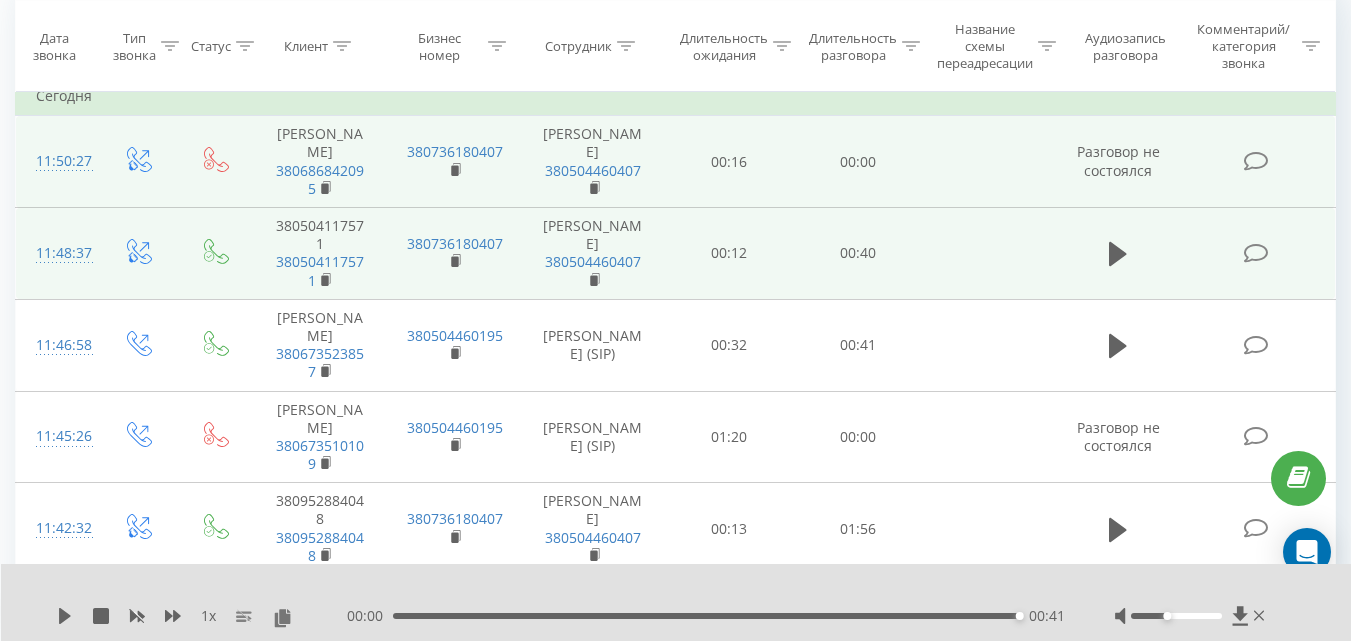 scroll, scrollTop: 300, scrollLeft: 0, axis: vertical 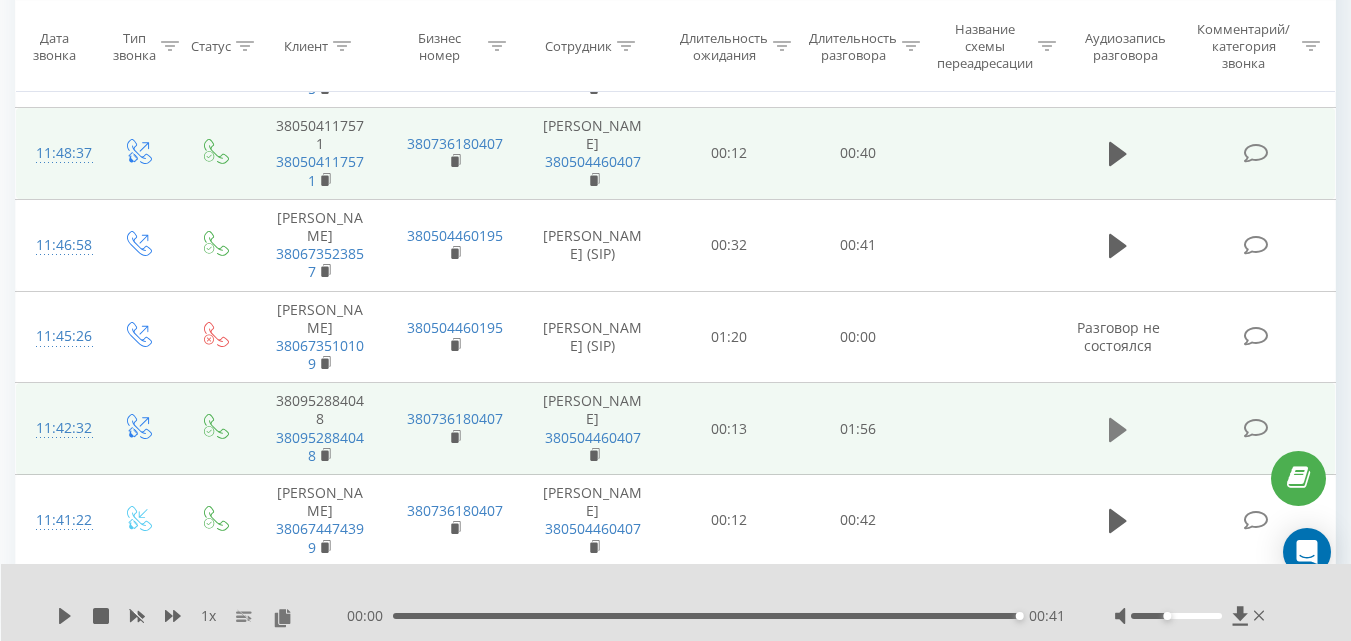 click 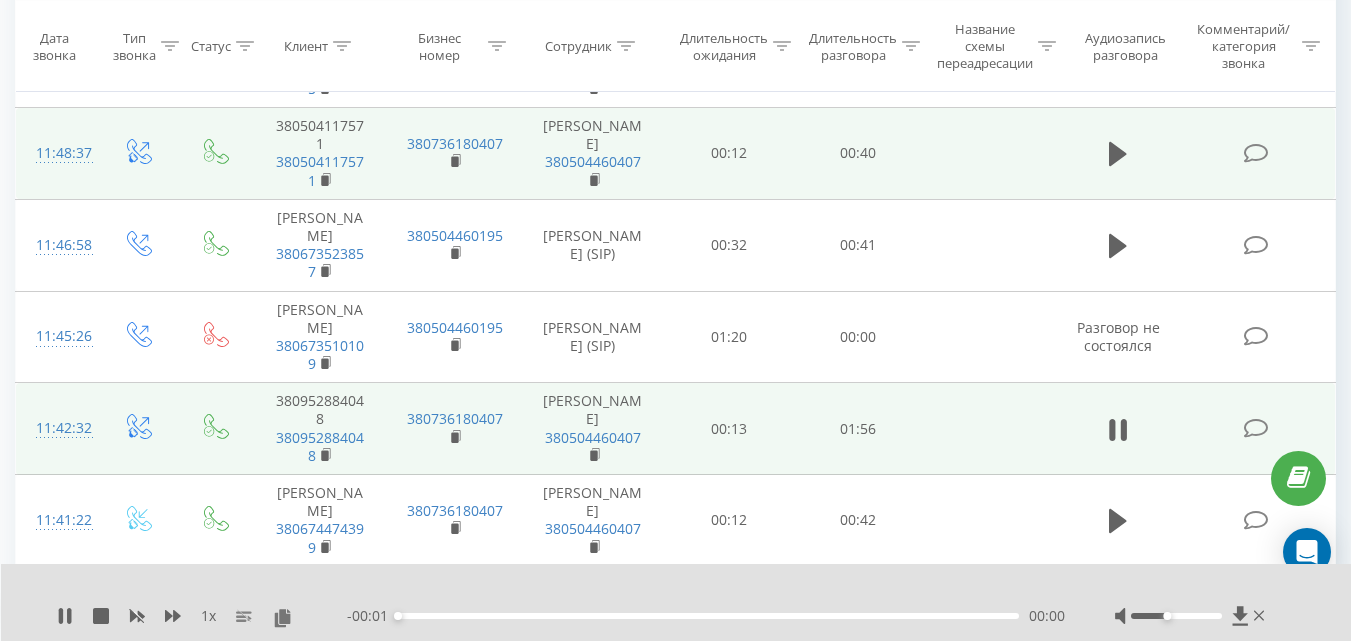 scroll, scrollTop: 400, scrollLeft: 0, axis: vertical 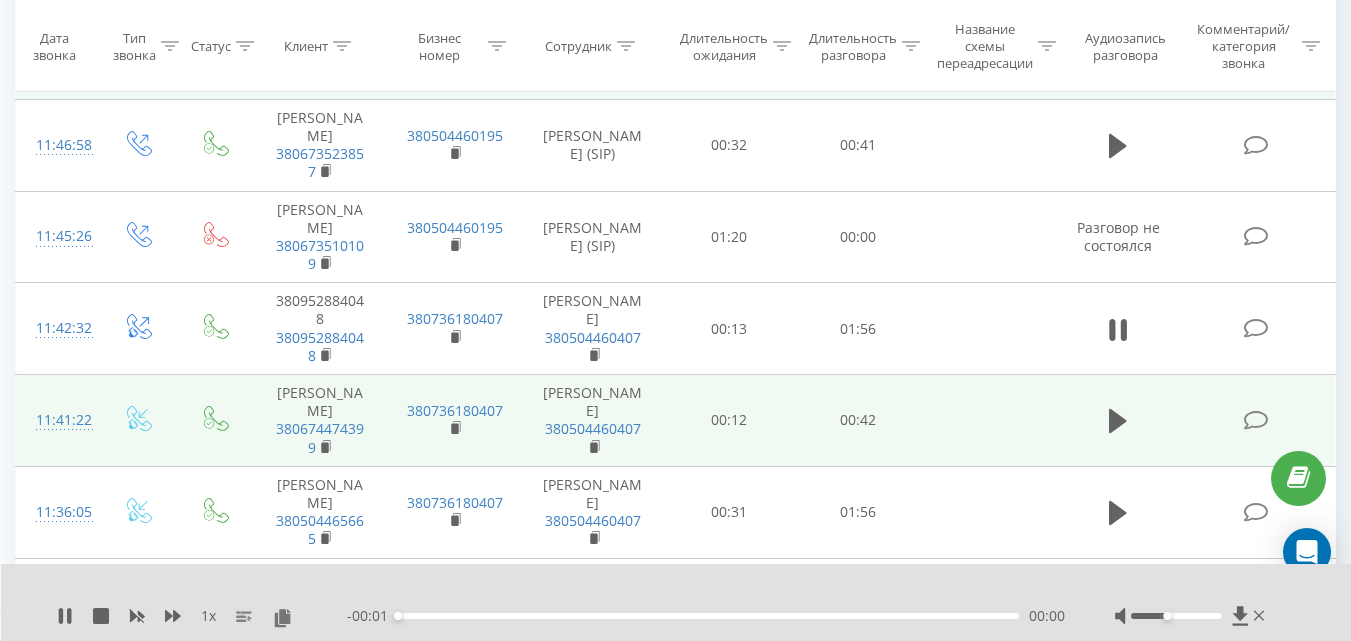 click 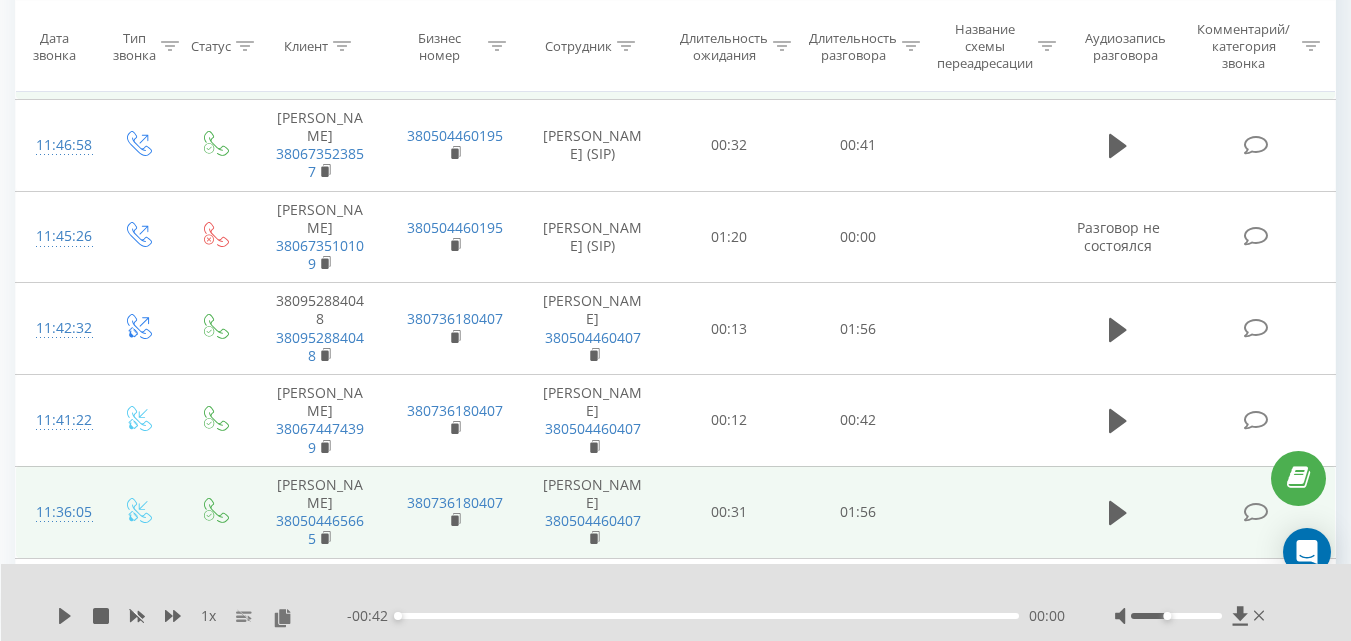 scroll, scrollTop: 500, scrollLeft: 0, axis: vertical 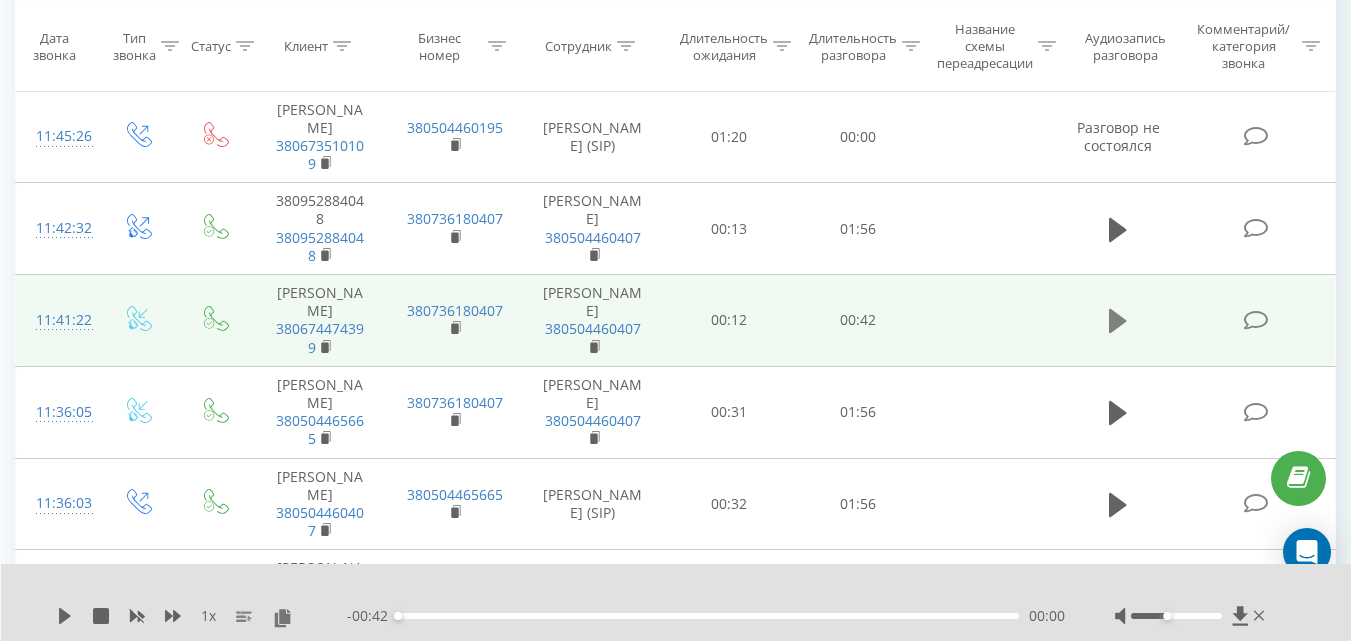 click 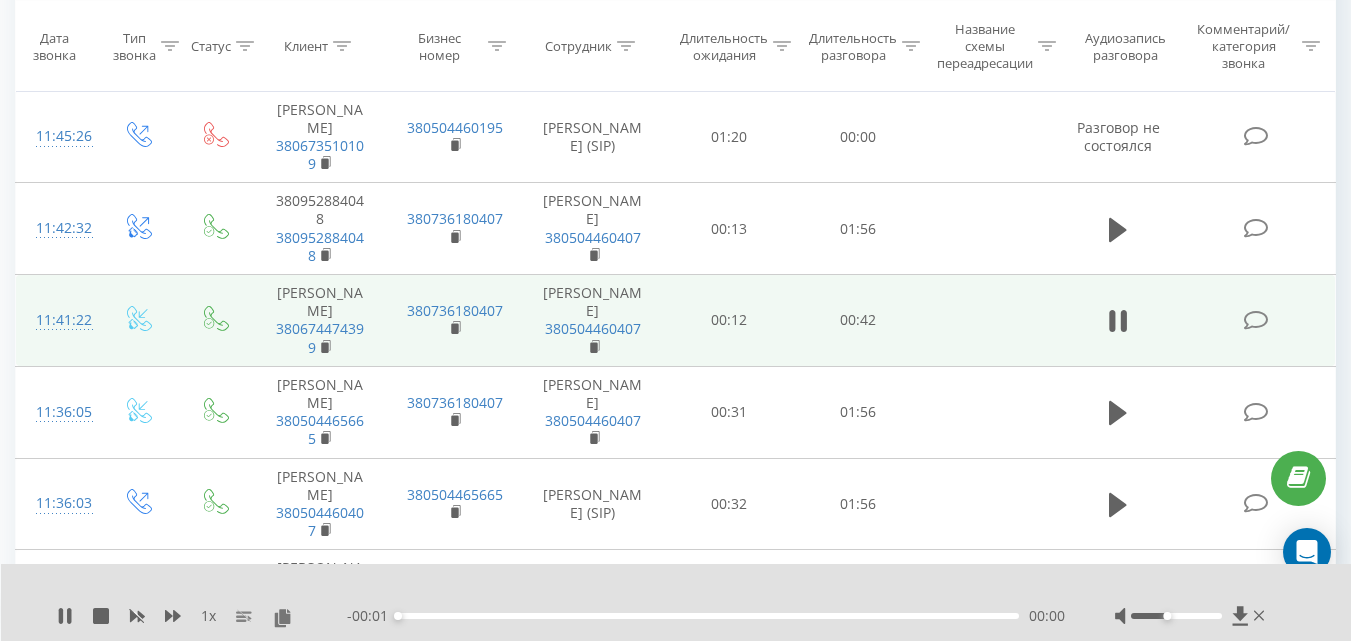 click at bounding box center (1192, 616) 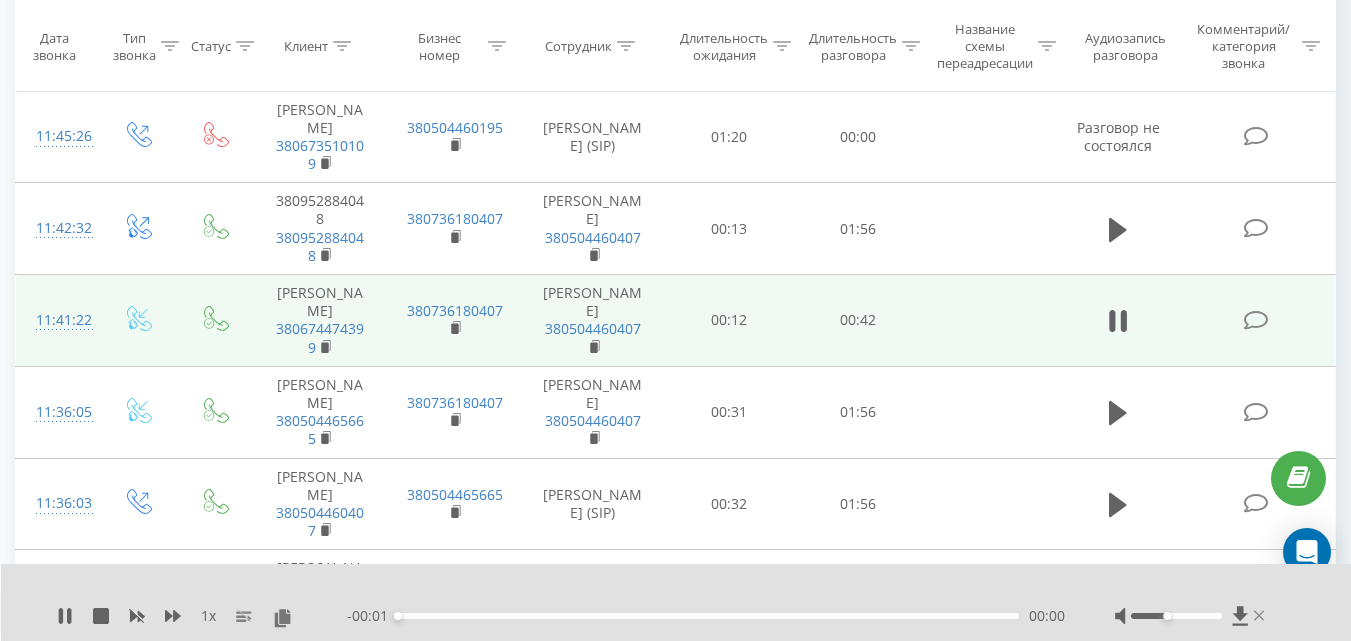 click 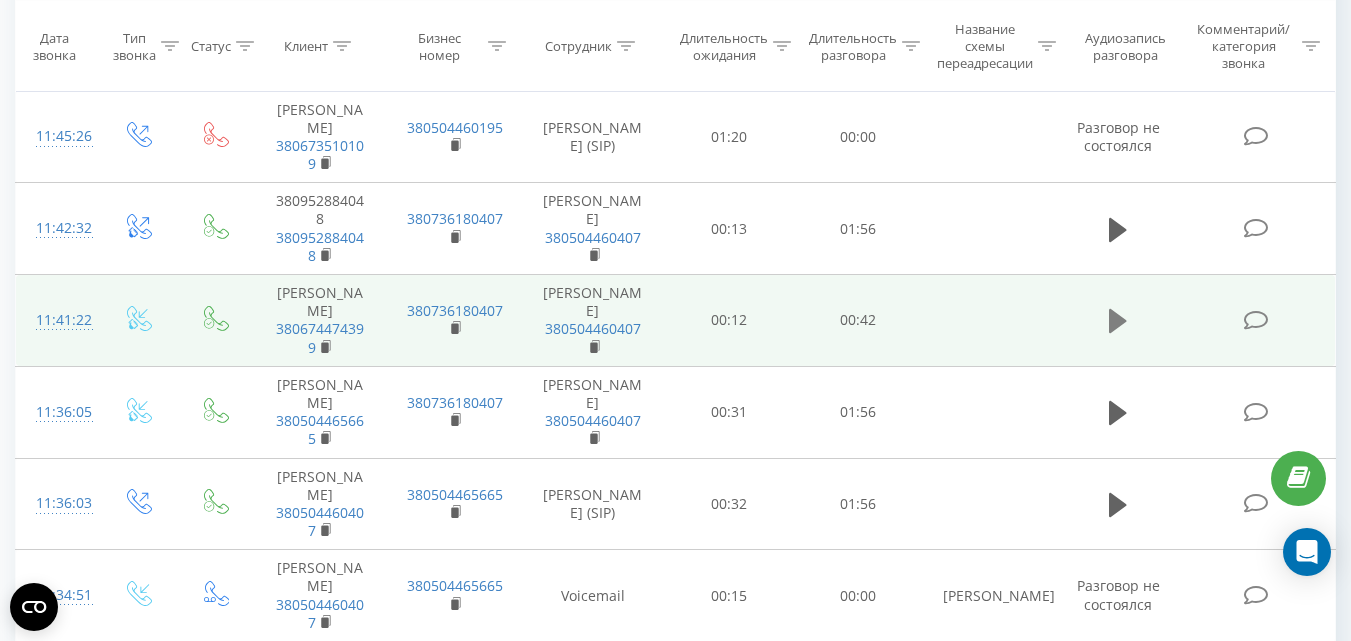 click 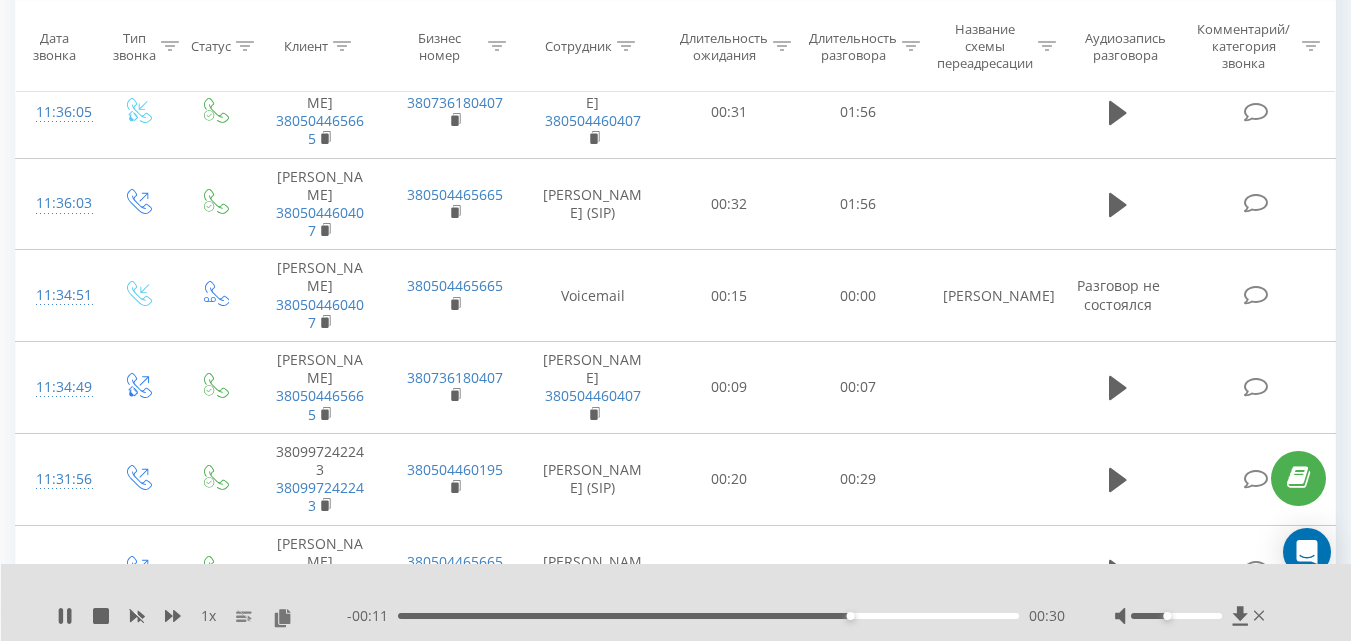 scroll, scrollTop: 1000, scrollLeft: 0, axis: vertical 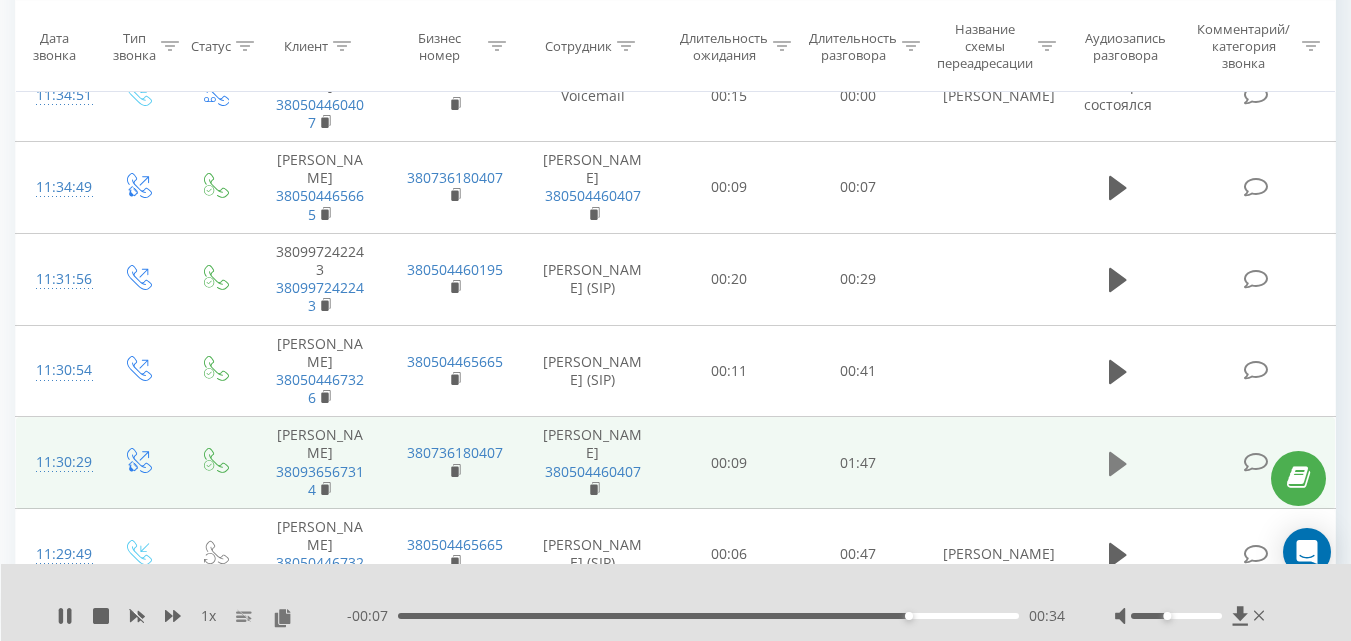 click 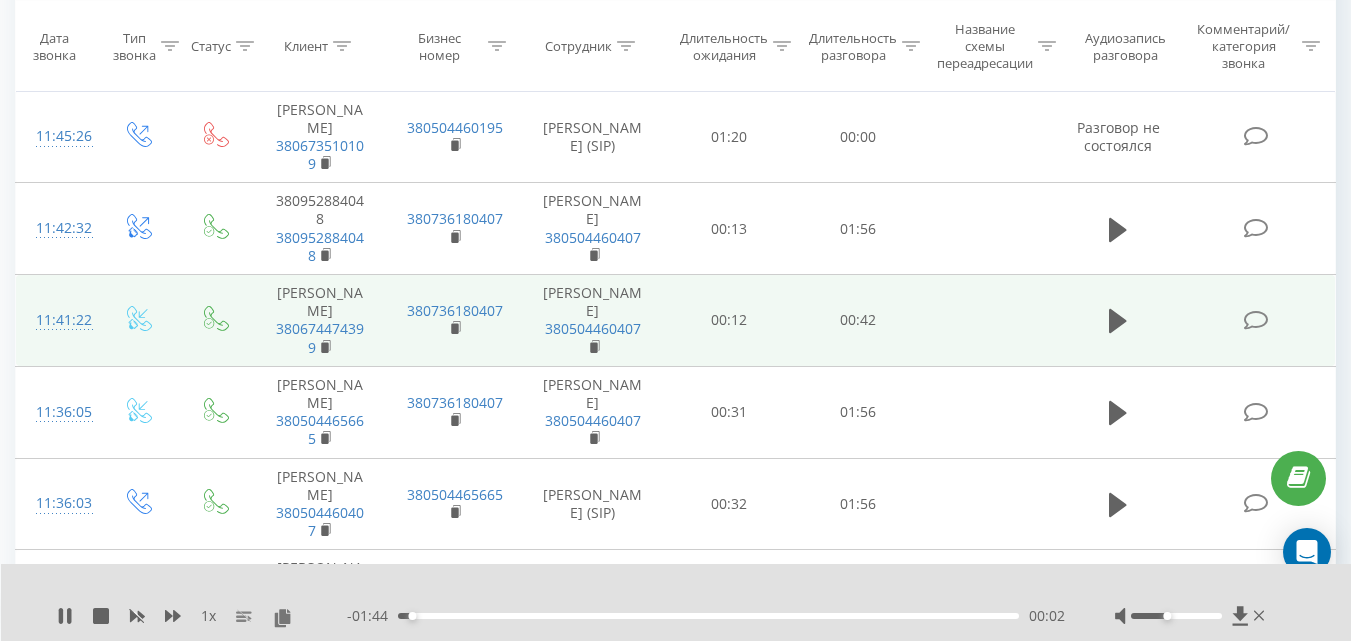 scroll, scrollTop: 400, scrollLeft: 0, axis: vertical 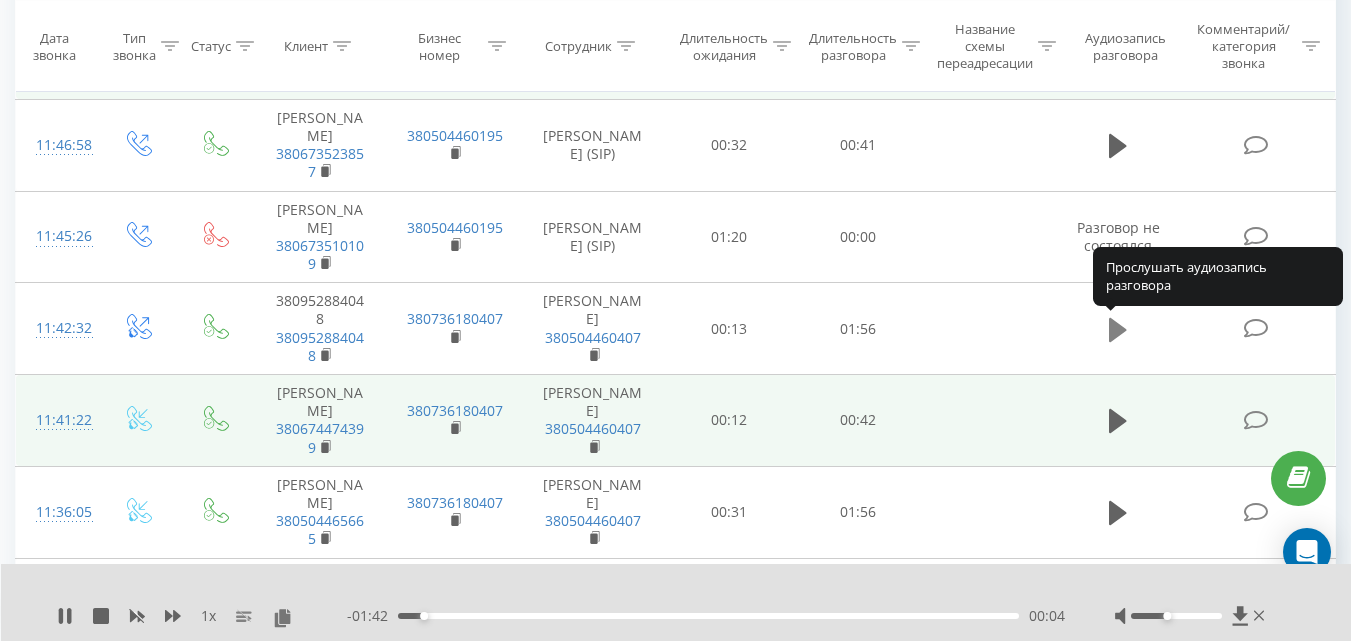 click 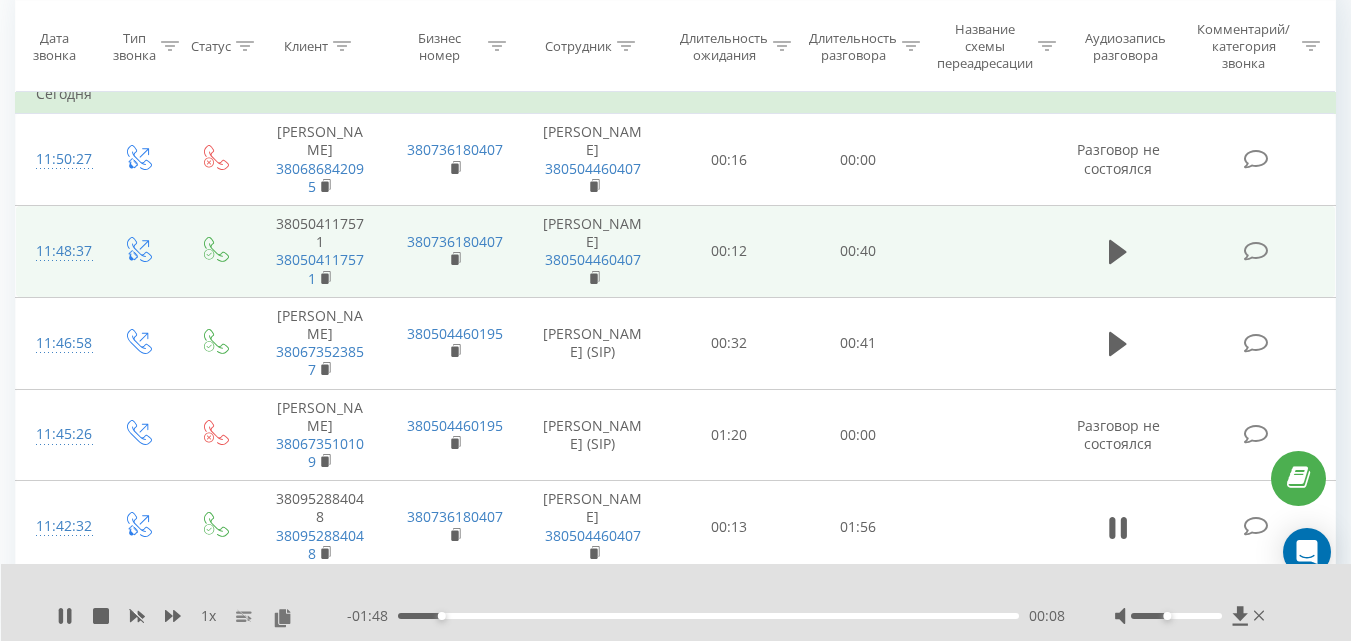 scroll, scrollTop: 200, scrollLeft: 0, axis: vertical 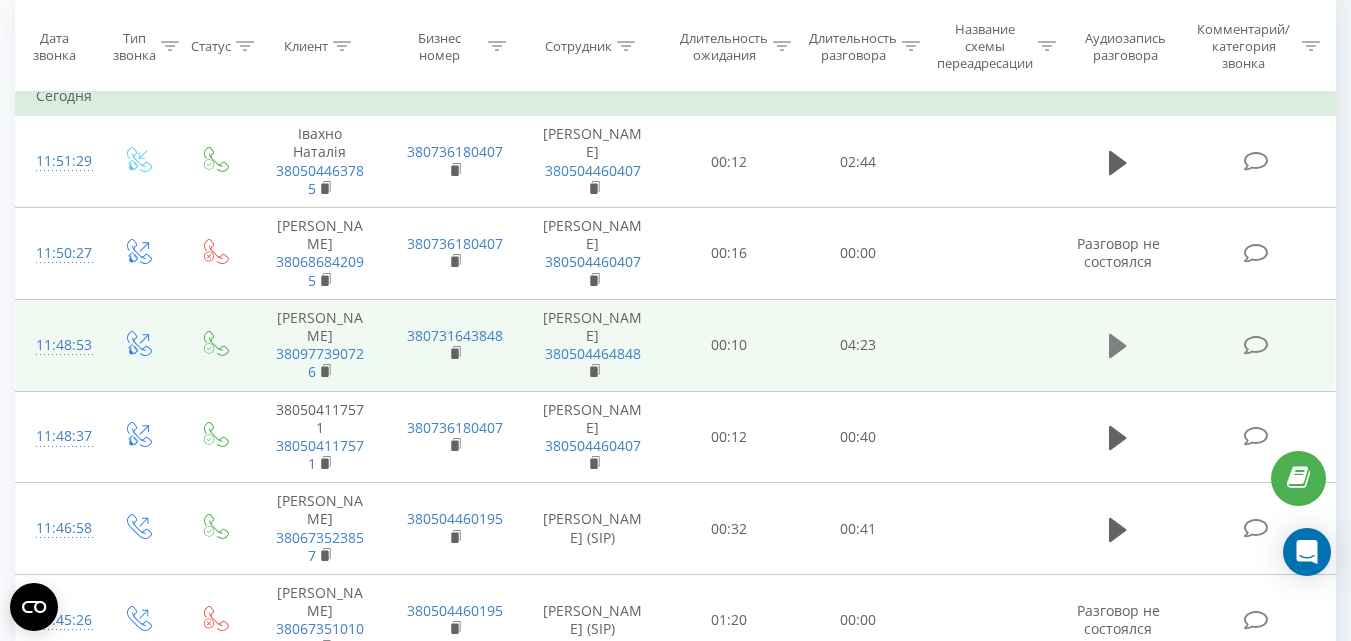 click 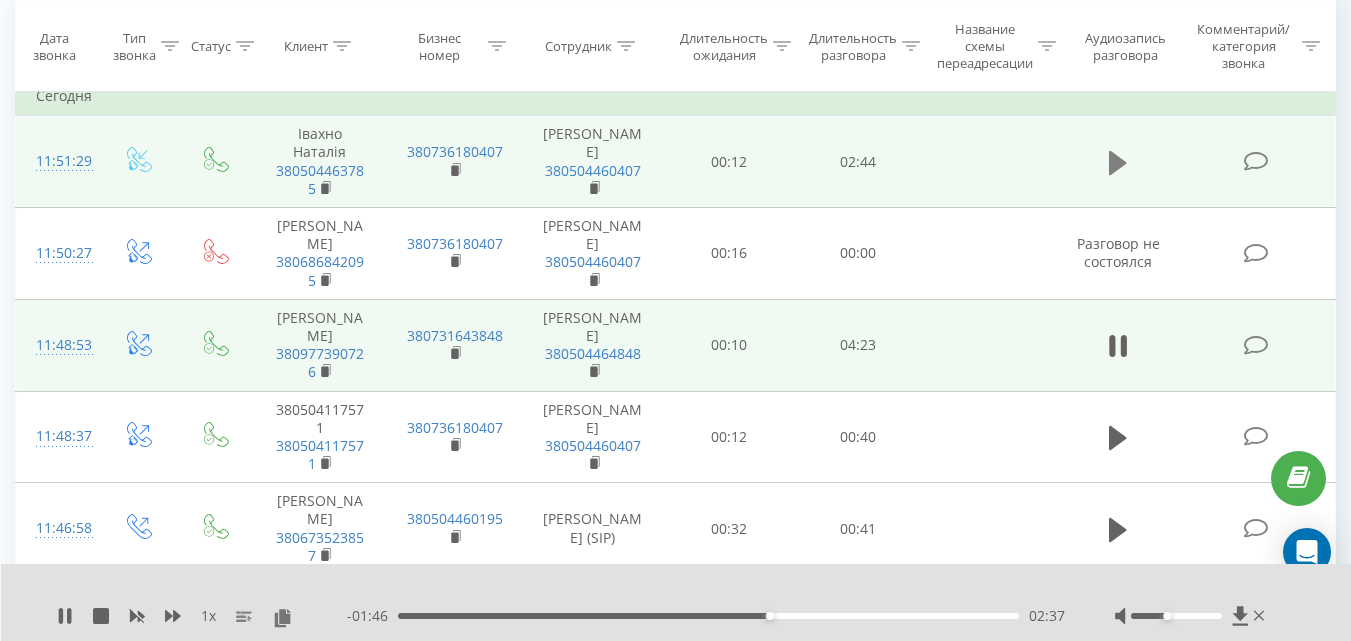 click 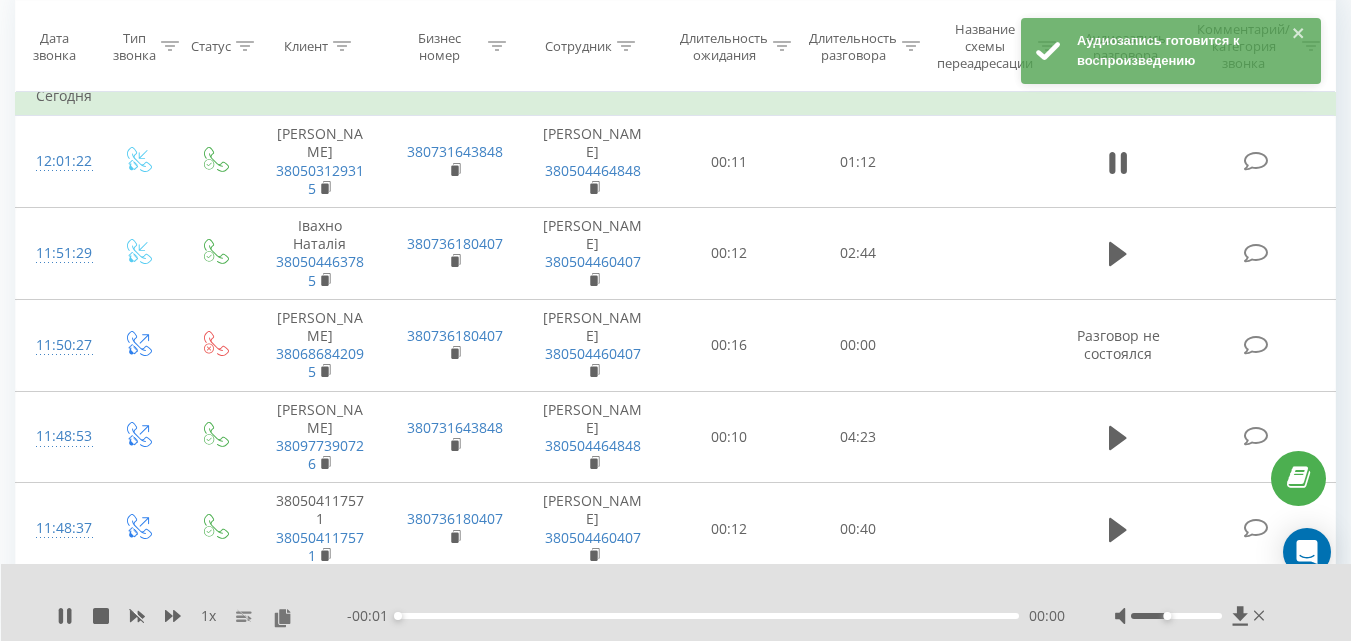scroll, scrollTop: 200, scrollLeft: 0, axis: vertical 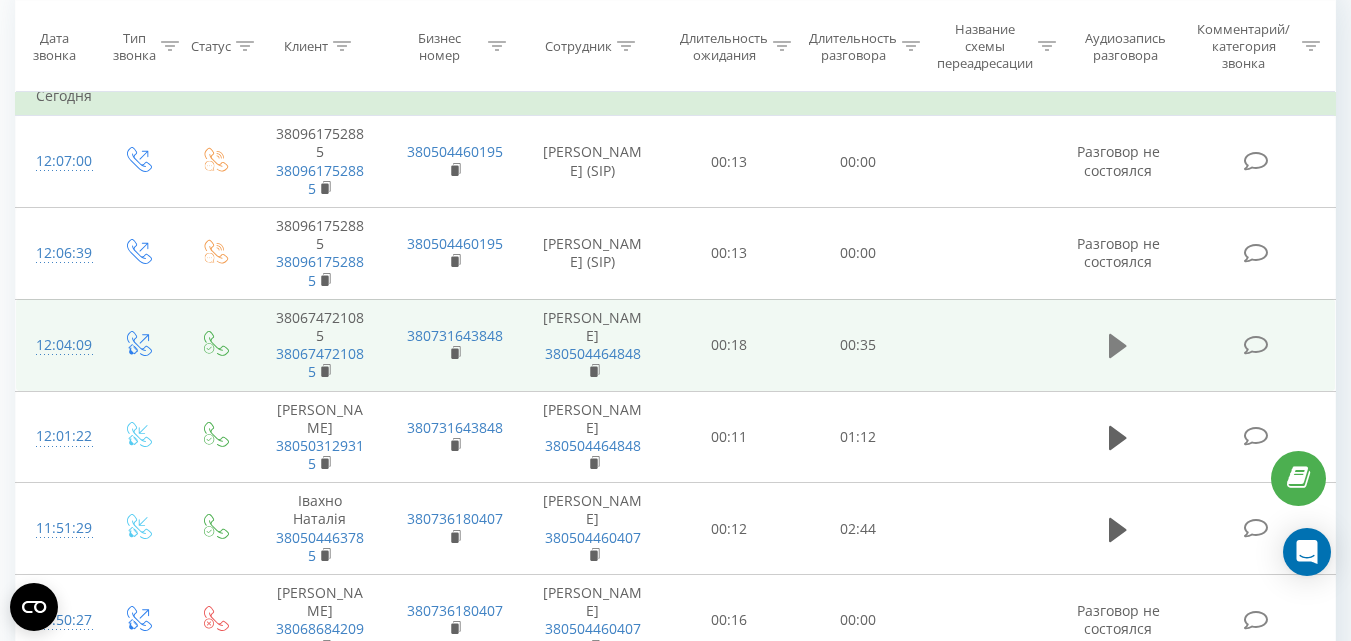 click 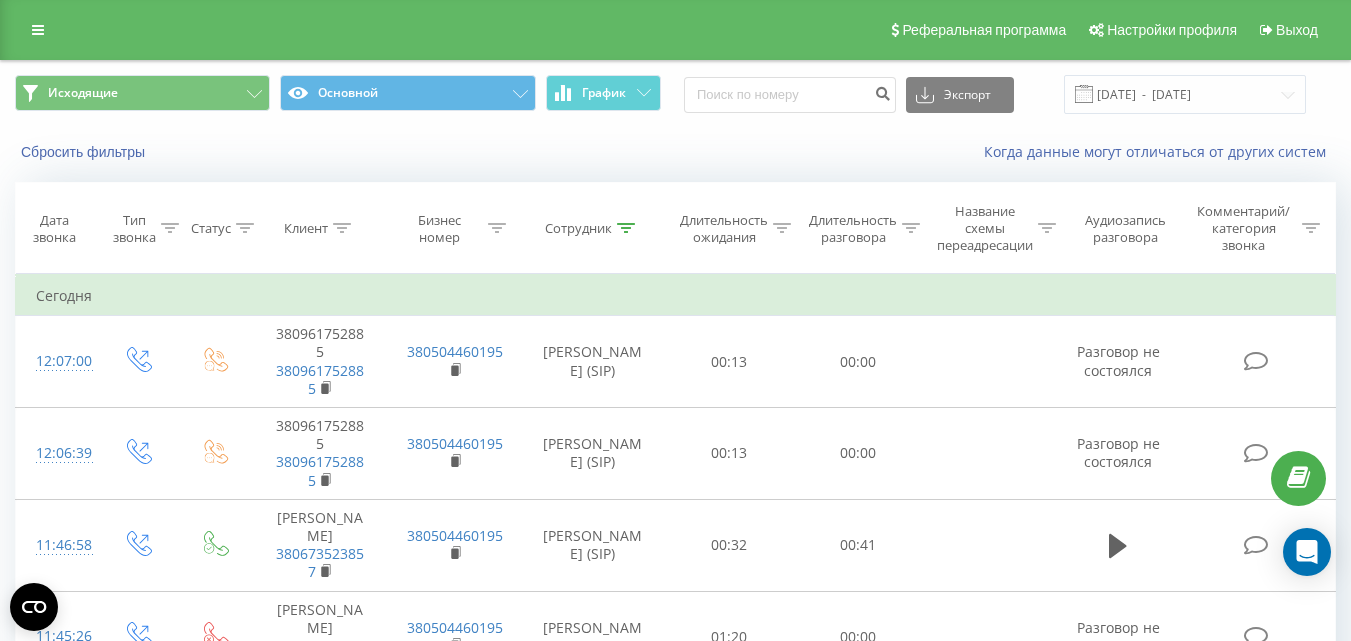 scroll, scrollTop: 0, scrollLeft: 0, axis: both 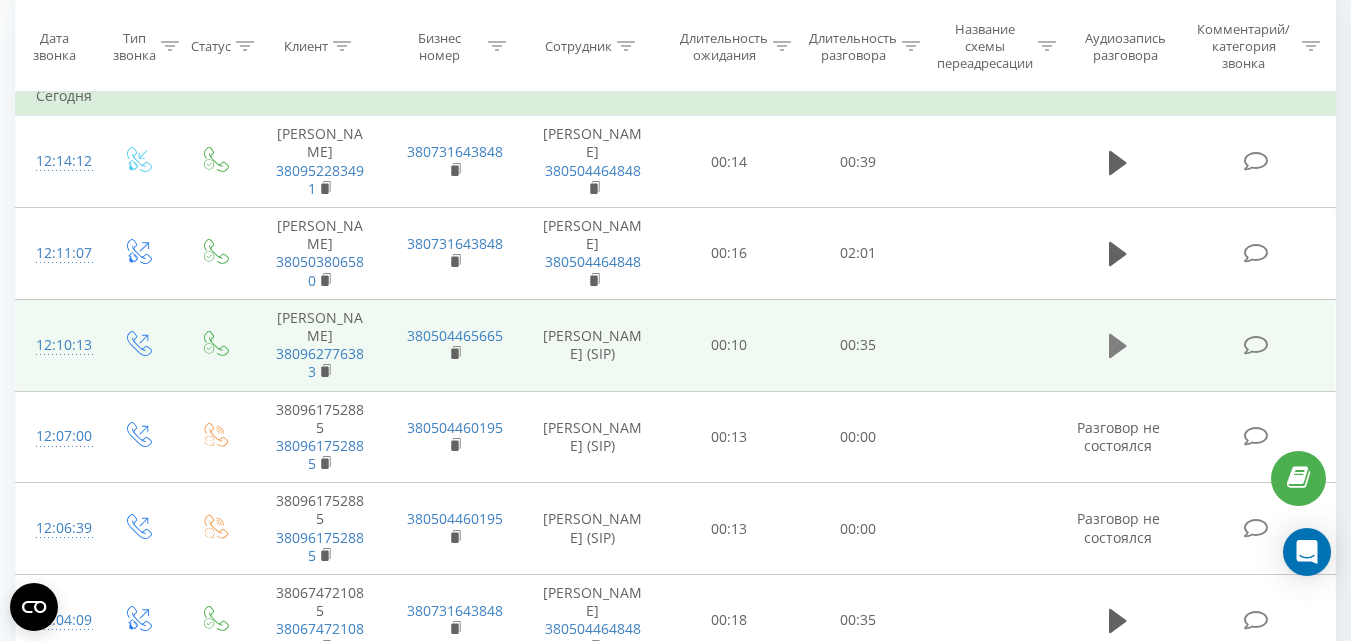 click 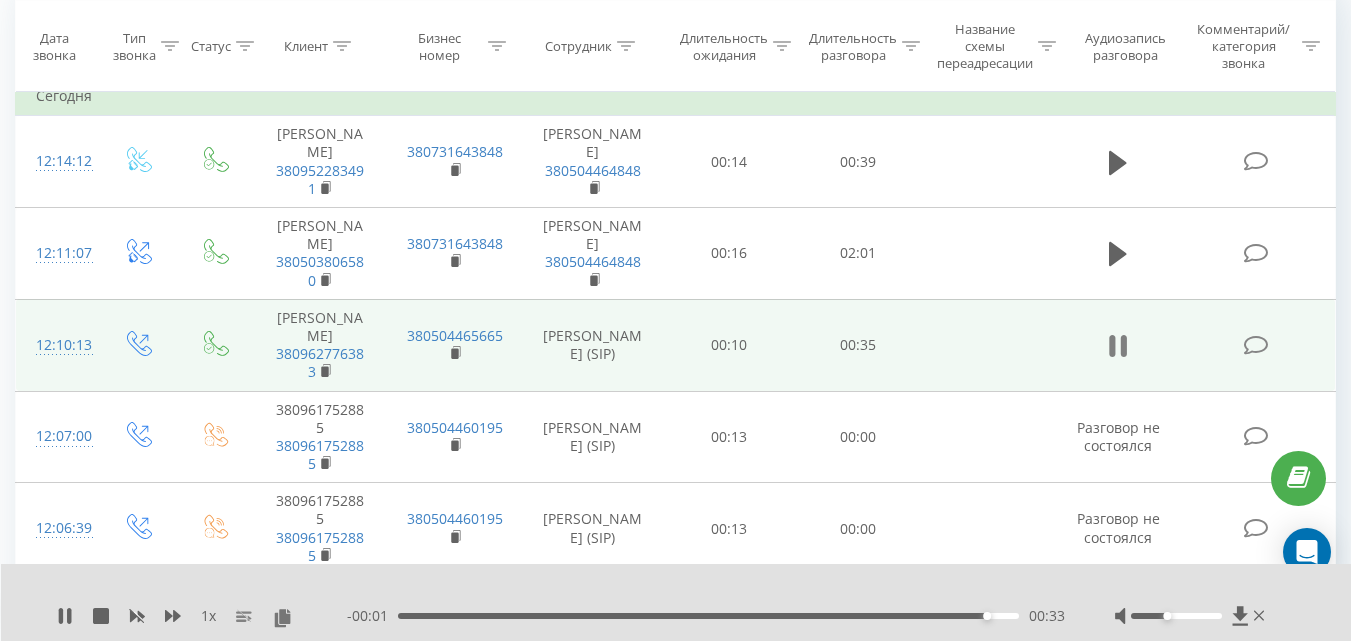 click 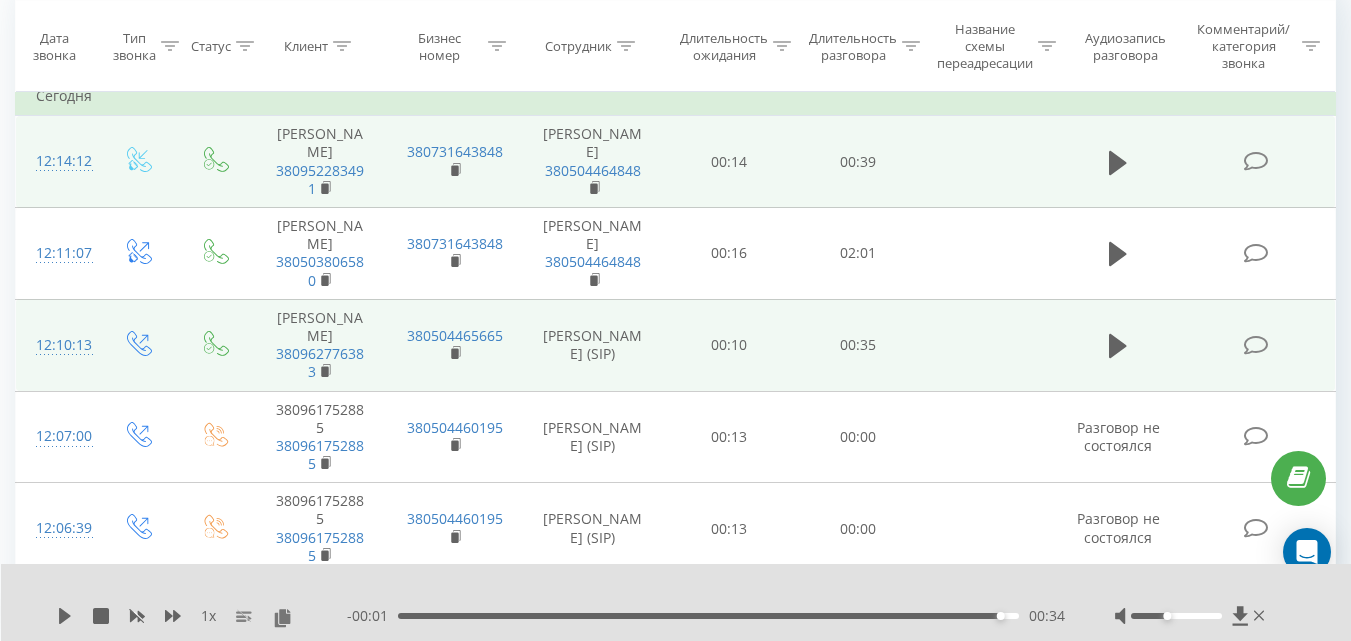 click 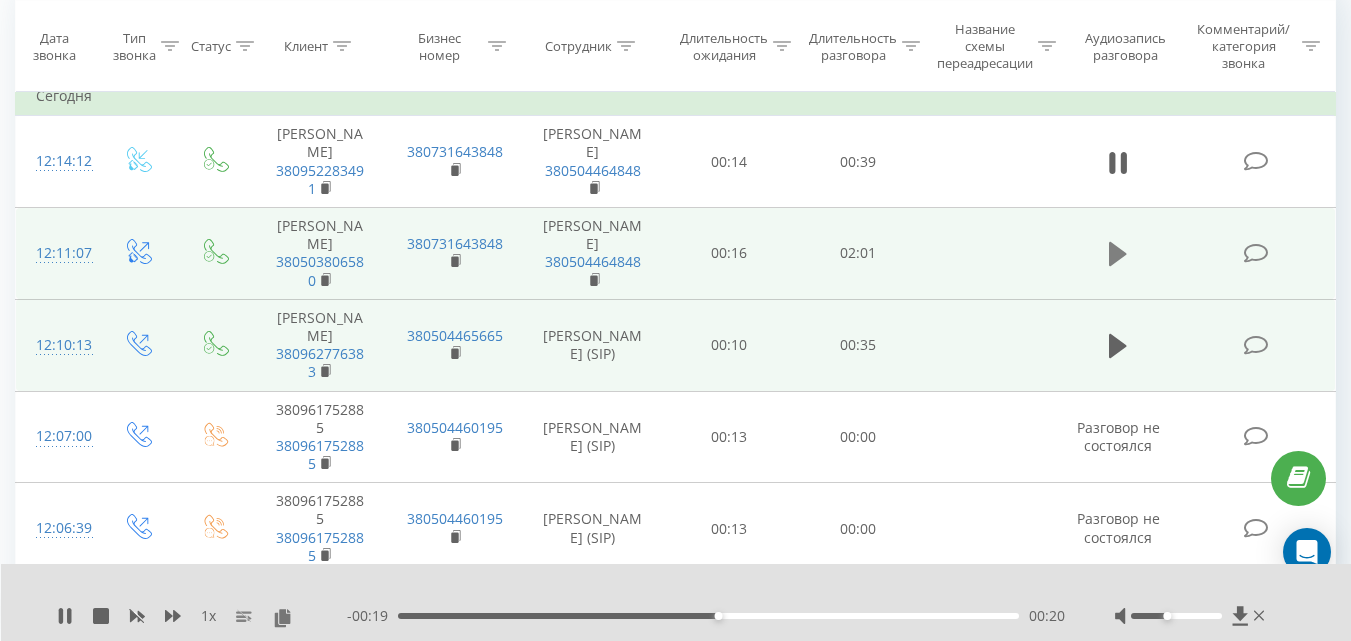 click 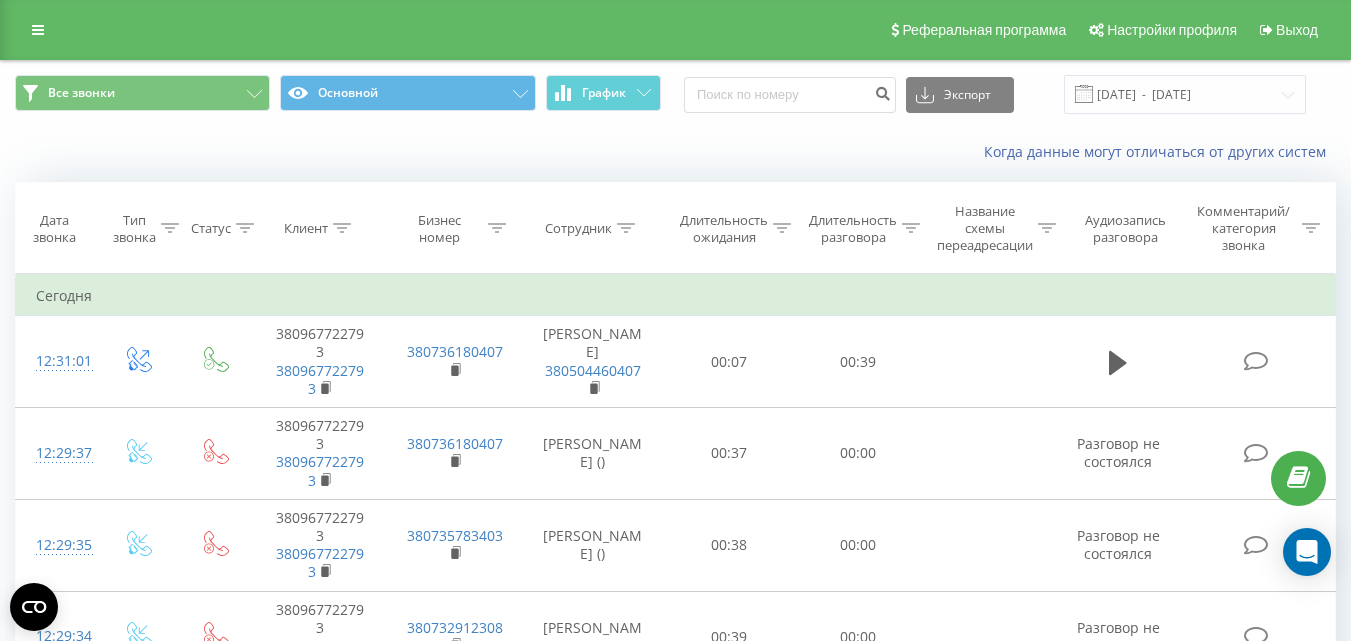scroll, scrollTop: 0, scrollLeft: 0, axis: both 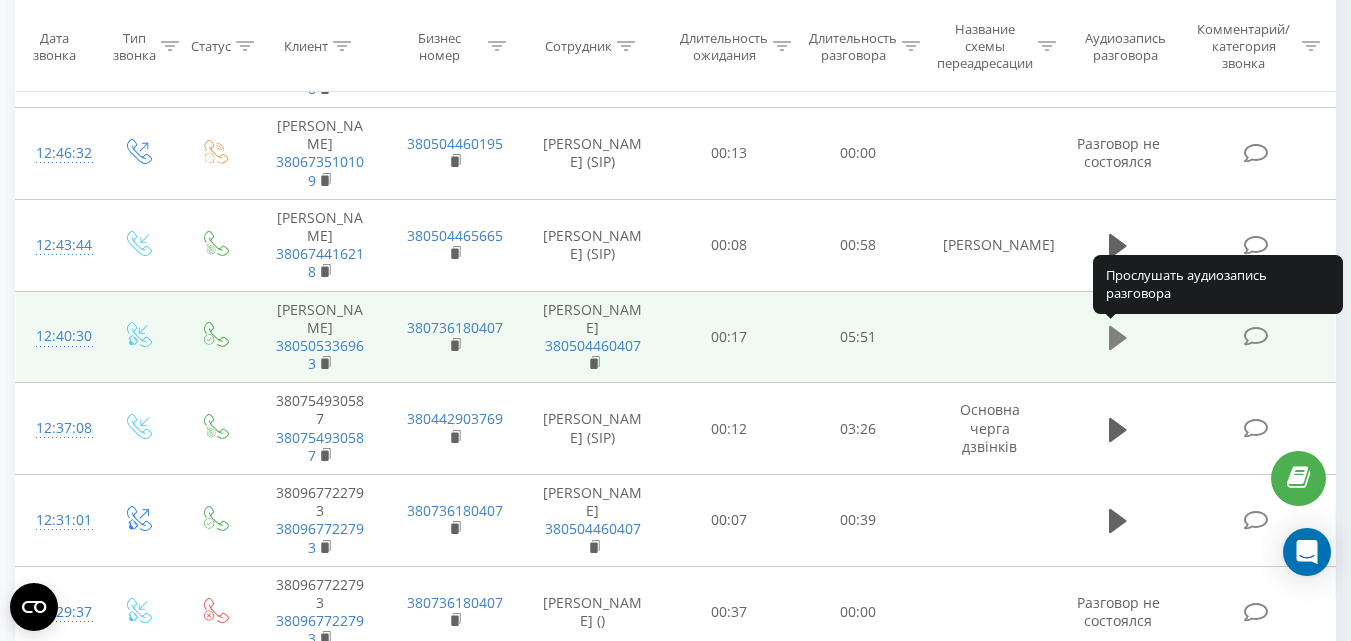 click 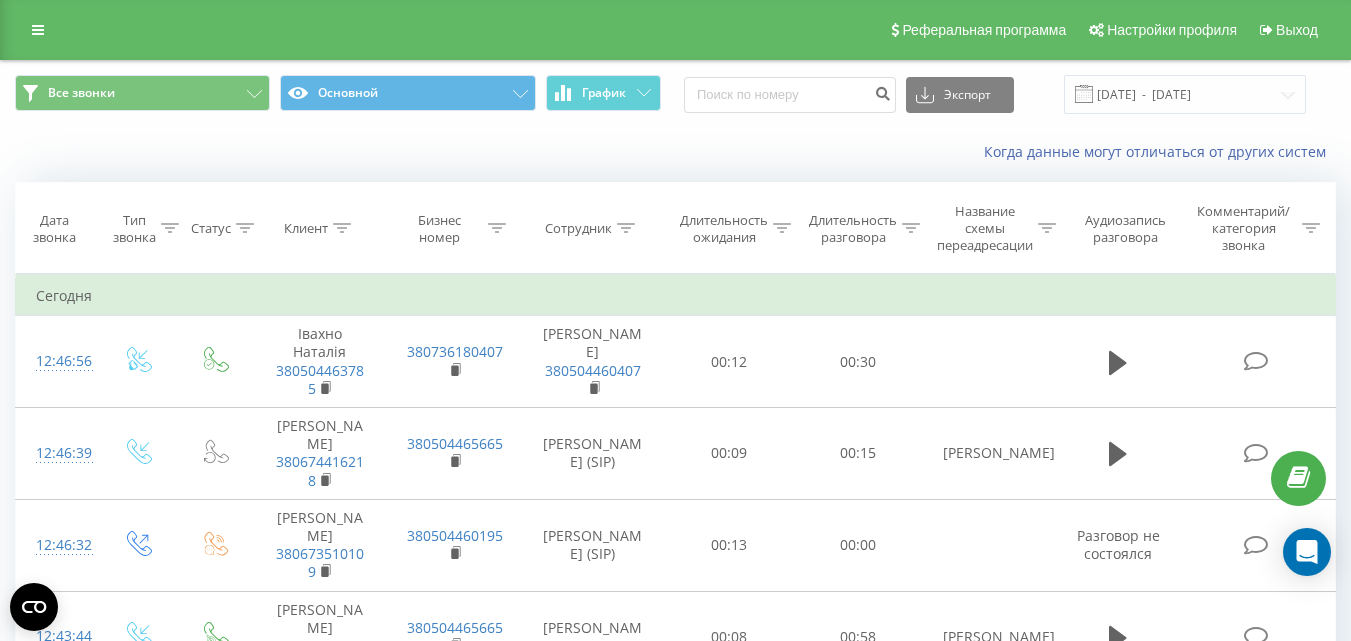 click 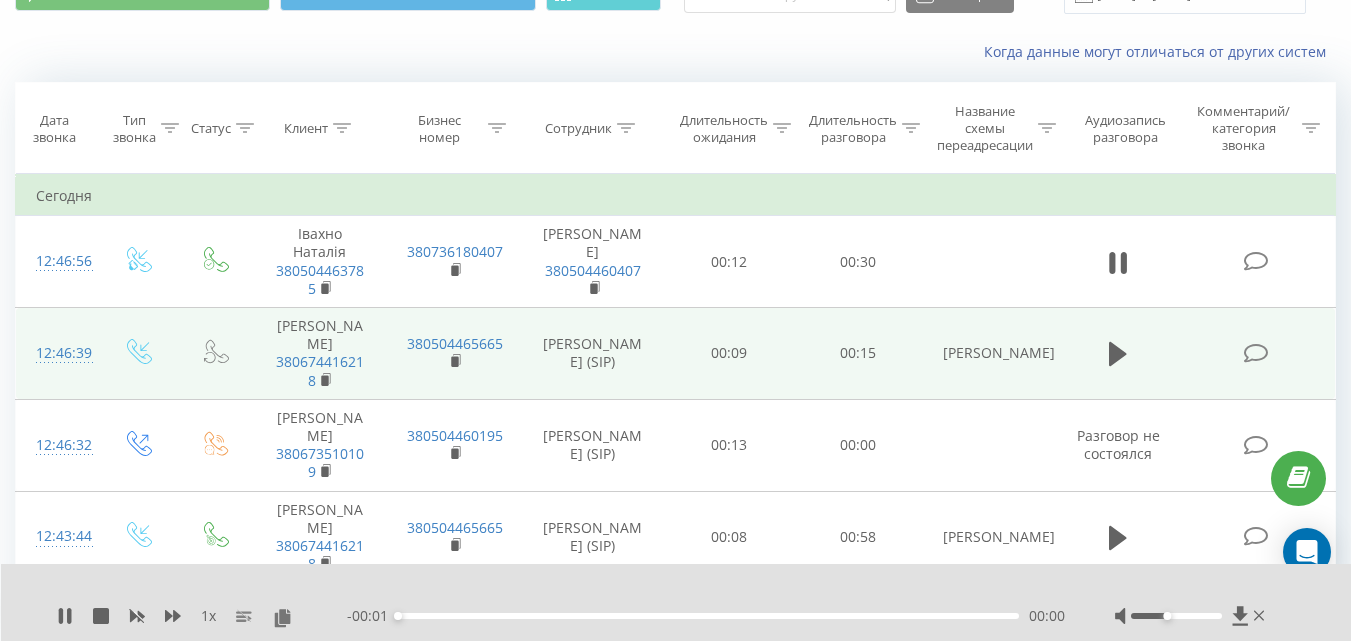 scroll, scrollTop: 200, scrollLeft: 0, axis: vertical 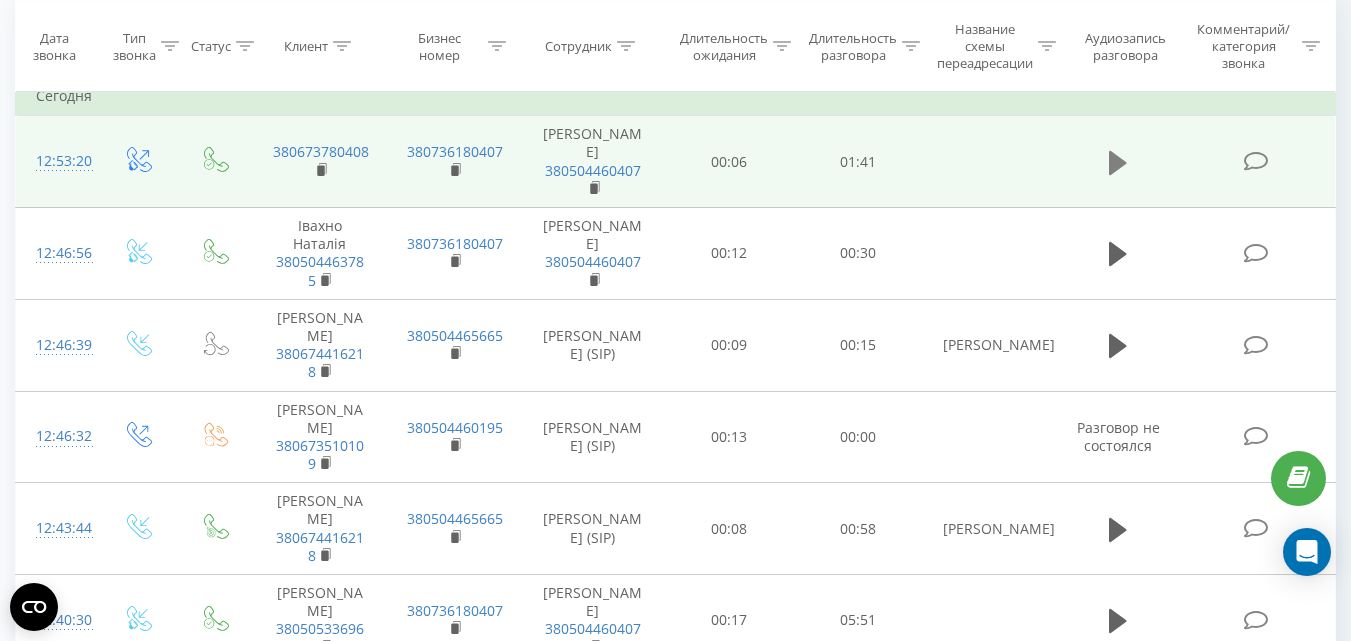 click 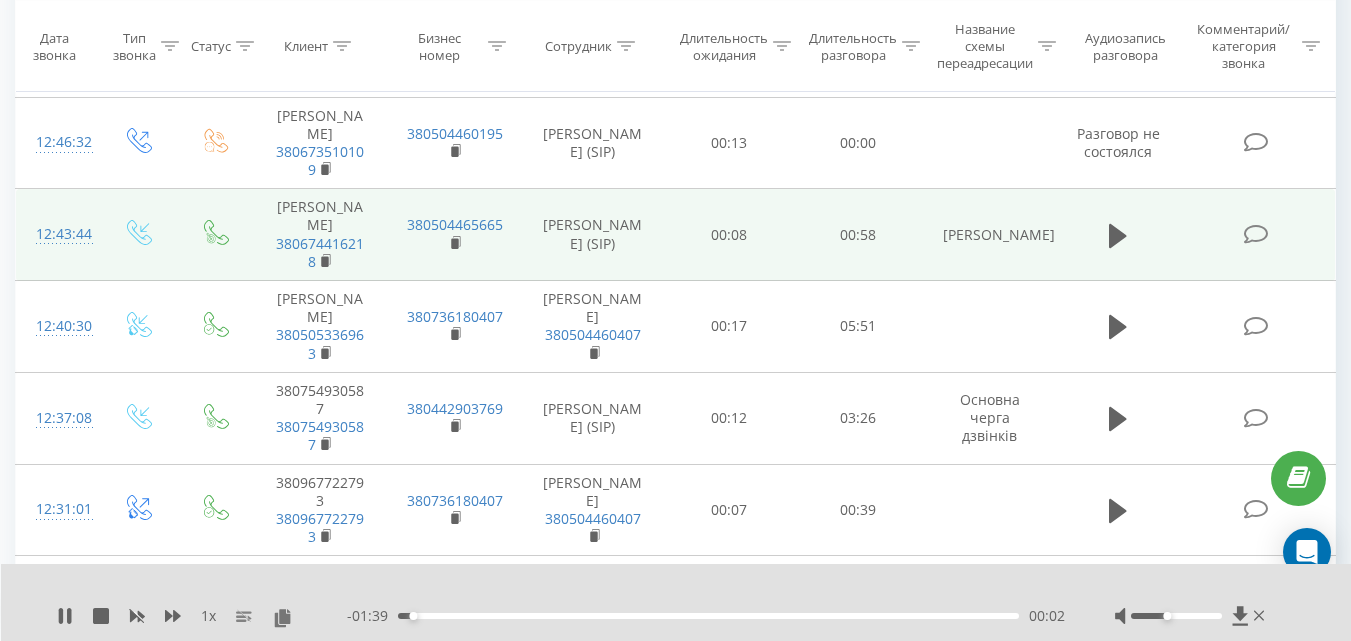 scroll, scrollTop: 100, scrollLeft: 0, axis: vertical 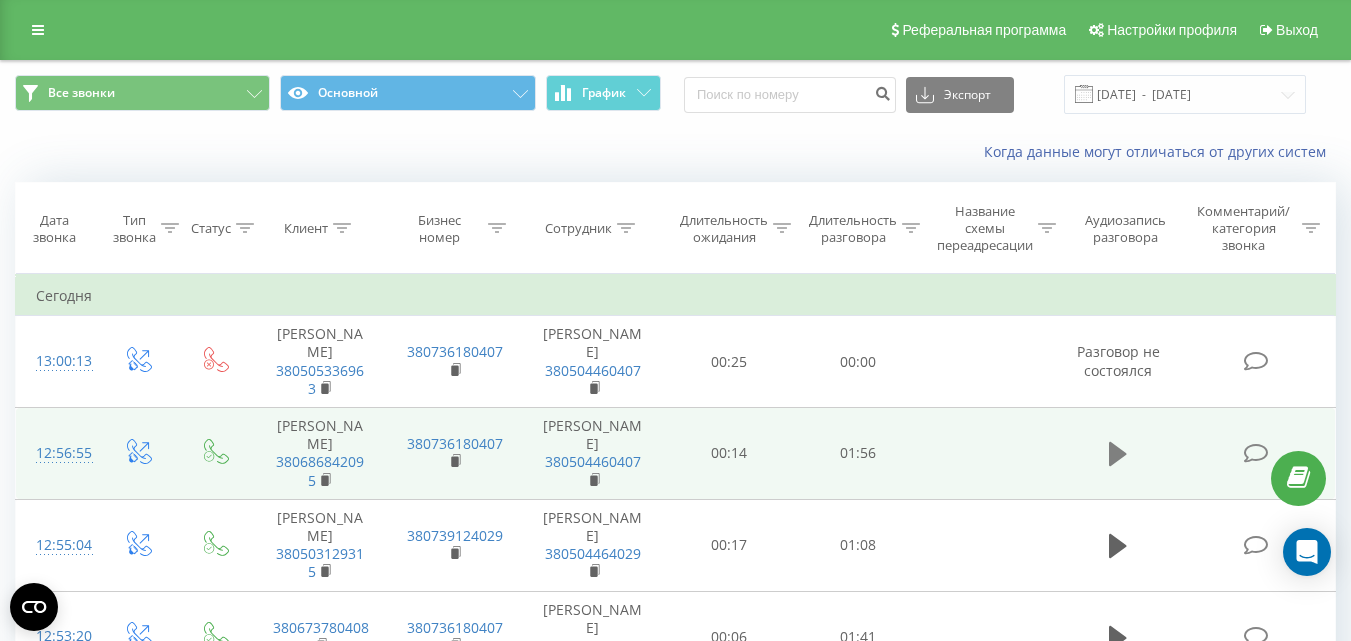 click 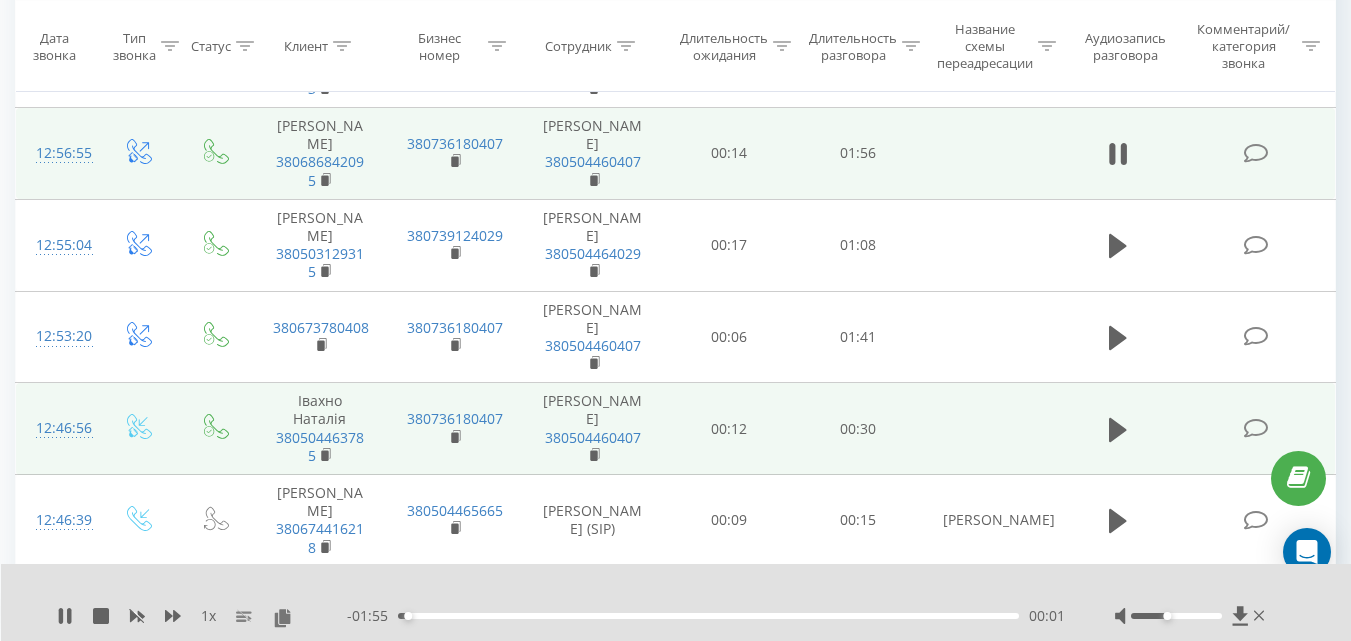 scroll, scrollTop: 200, scrollLeft: 0, axis: vertical 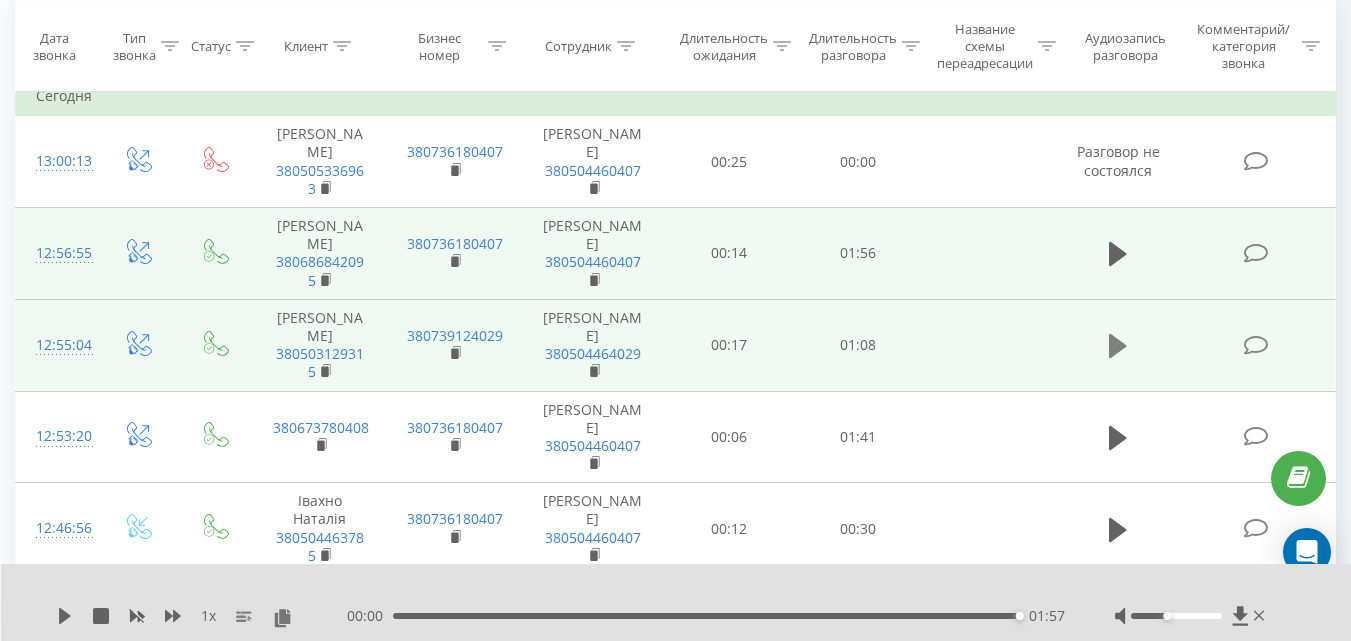 click 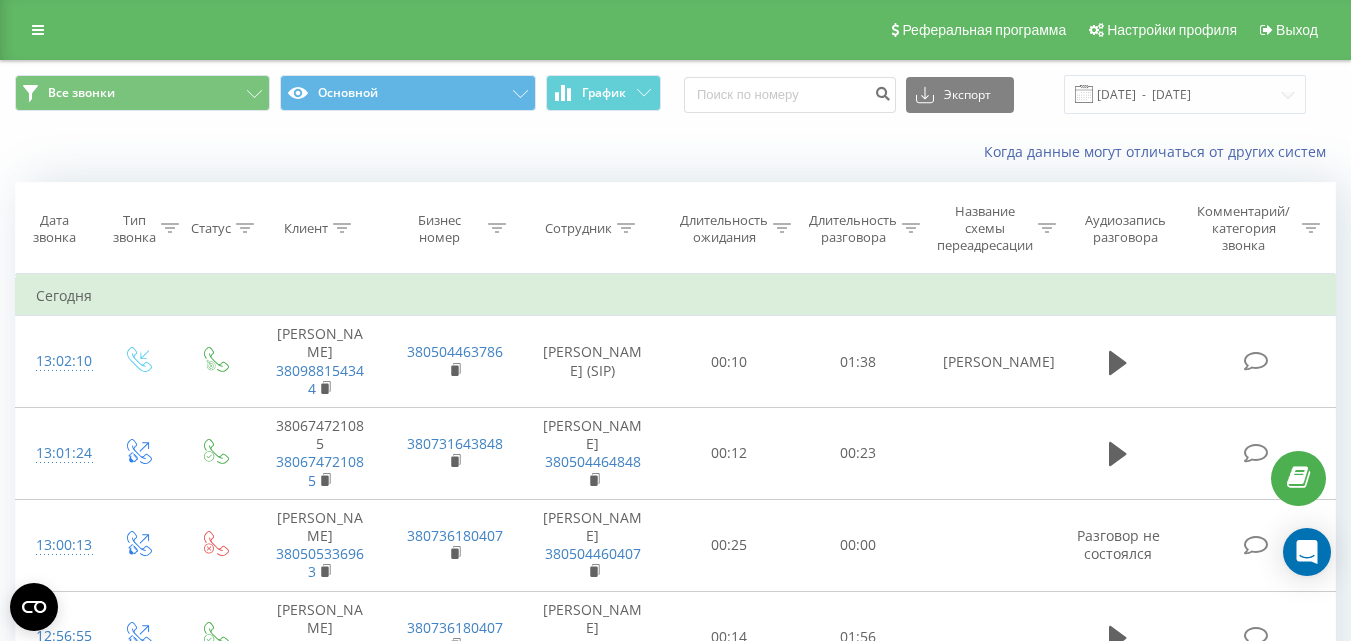 scroll, scrollTop: 200, scrollLeft: 0, axis: vertical 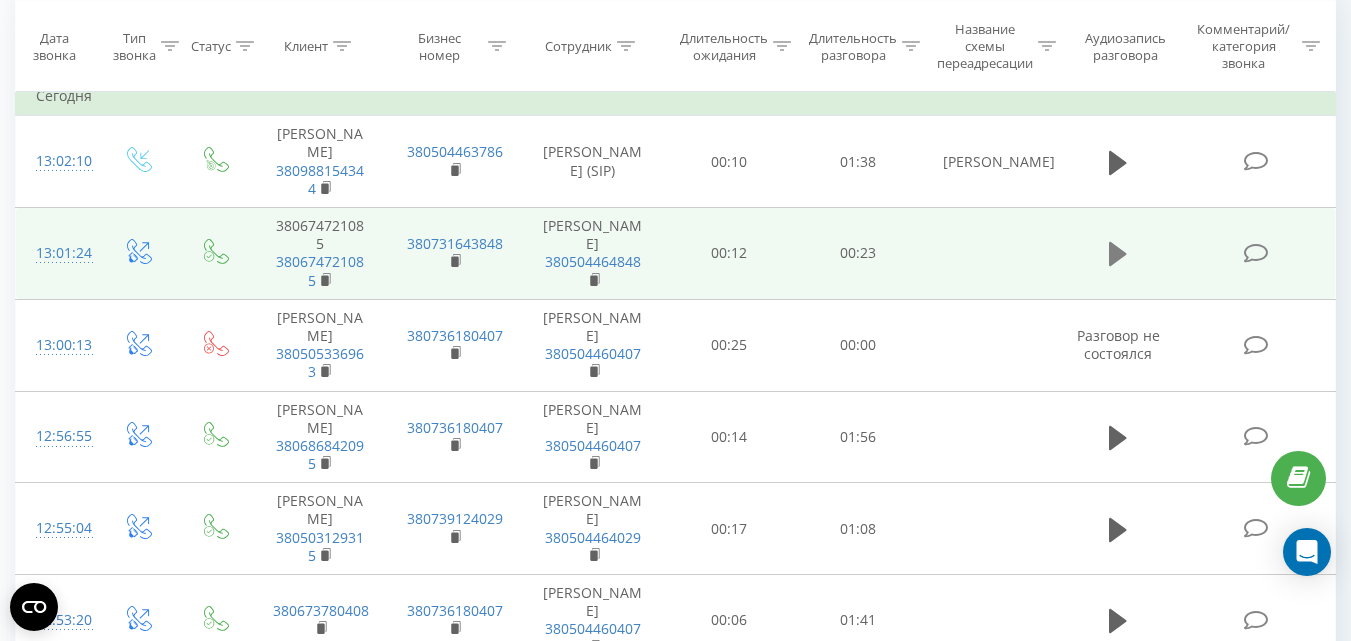 click at bounding box center (1118, 254) 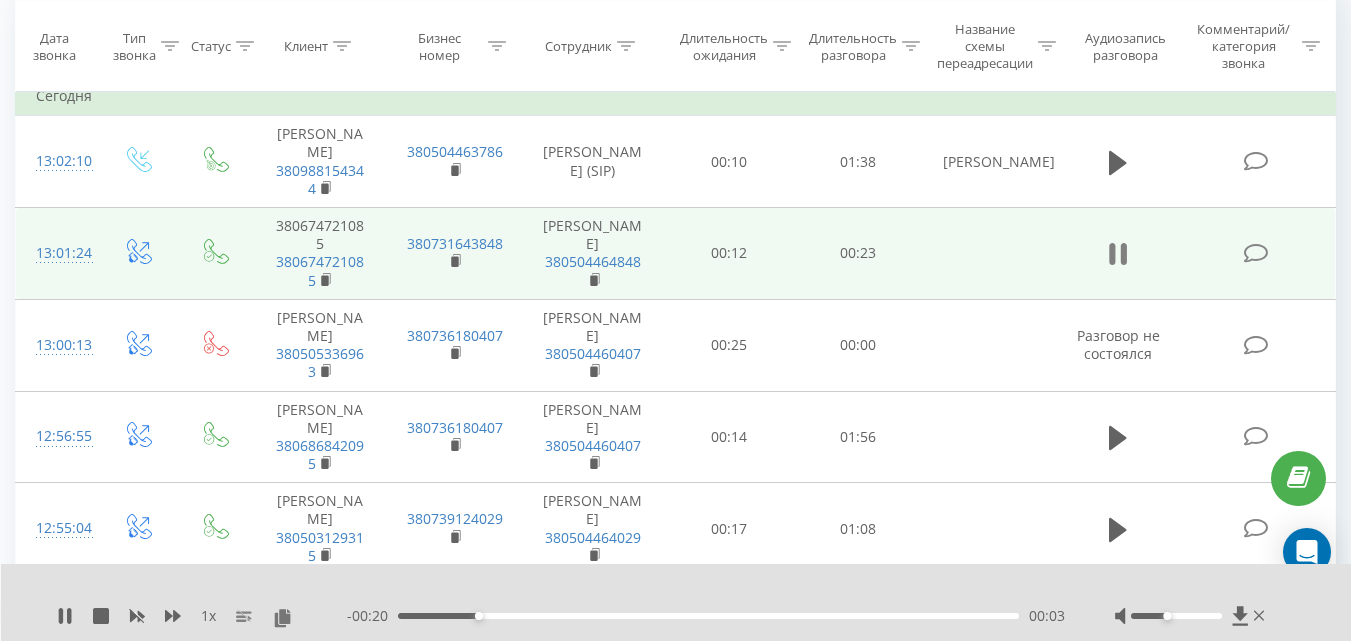 click 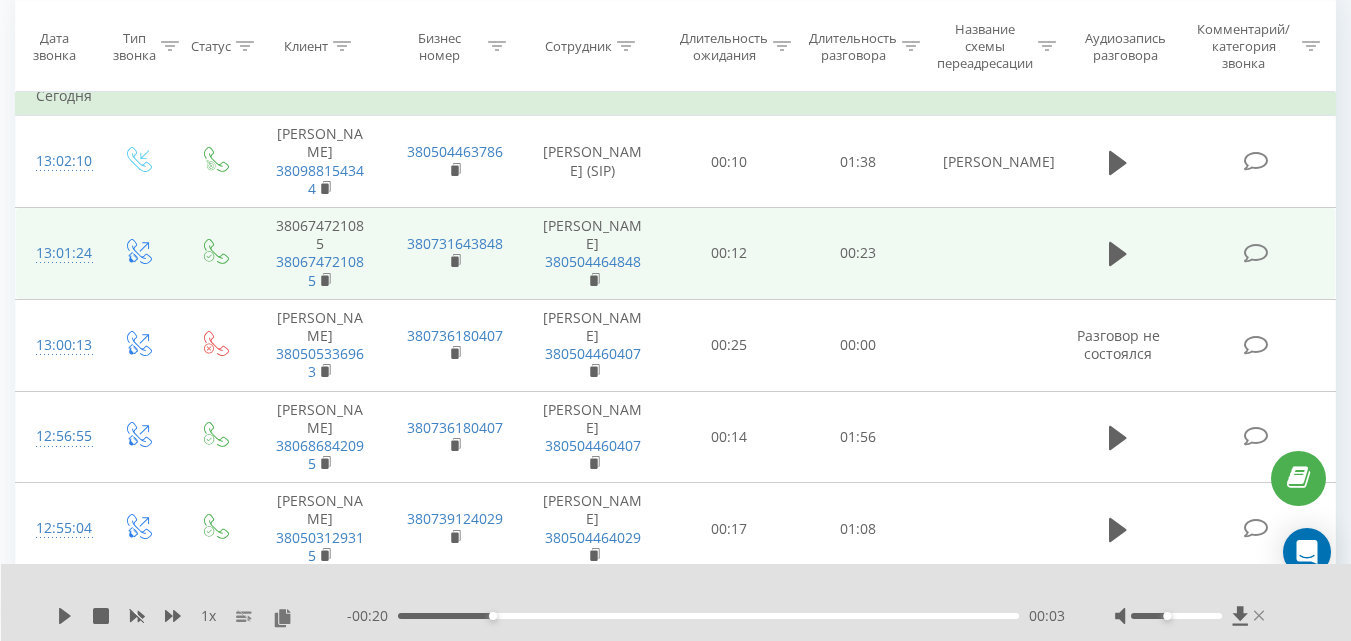 click 